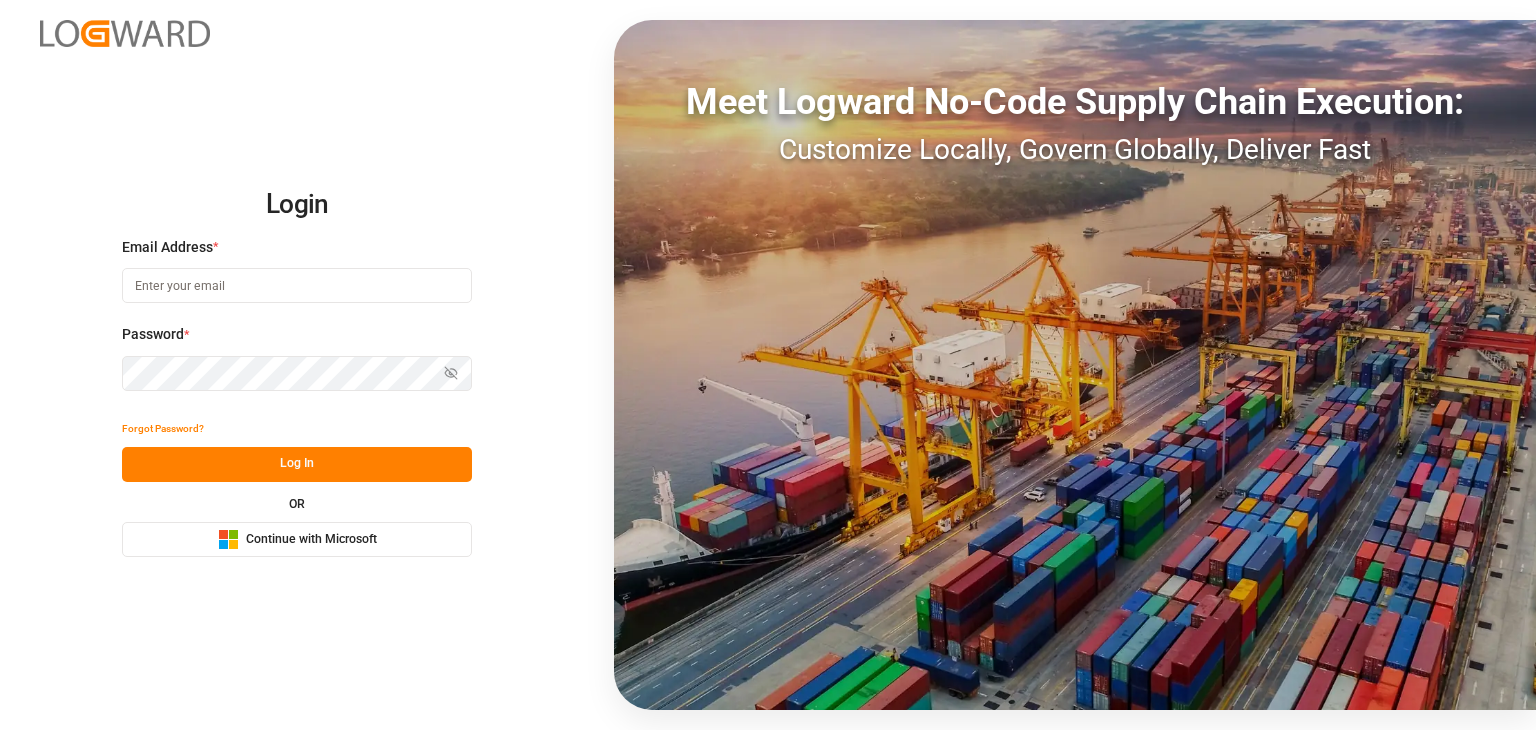 scroll, scrollTop: 0, scrollLeft: 0, axis: both 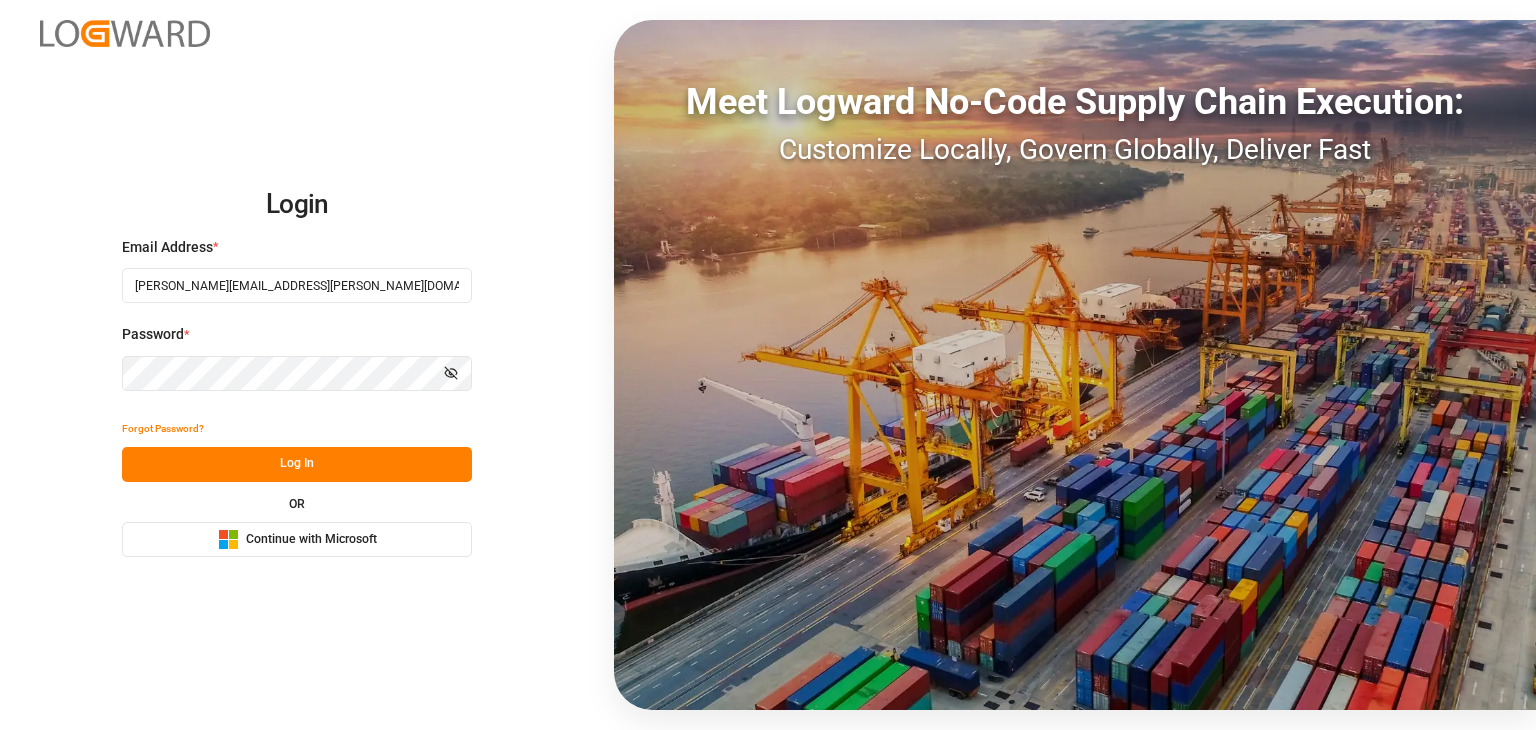 click on "Log In" at bounding box center (297, 464) 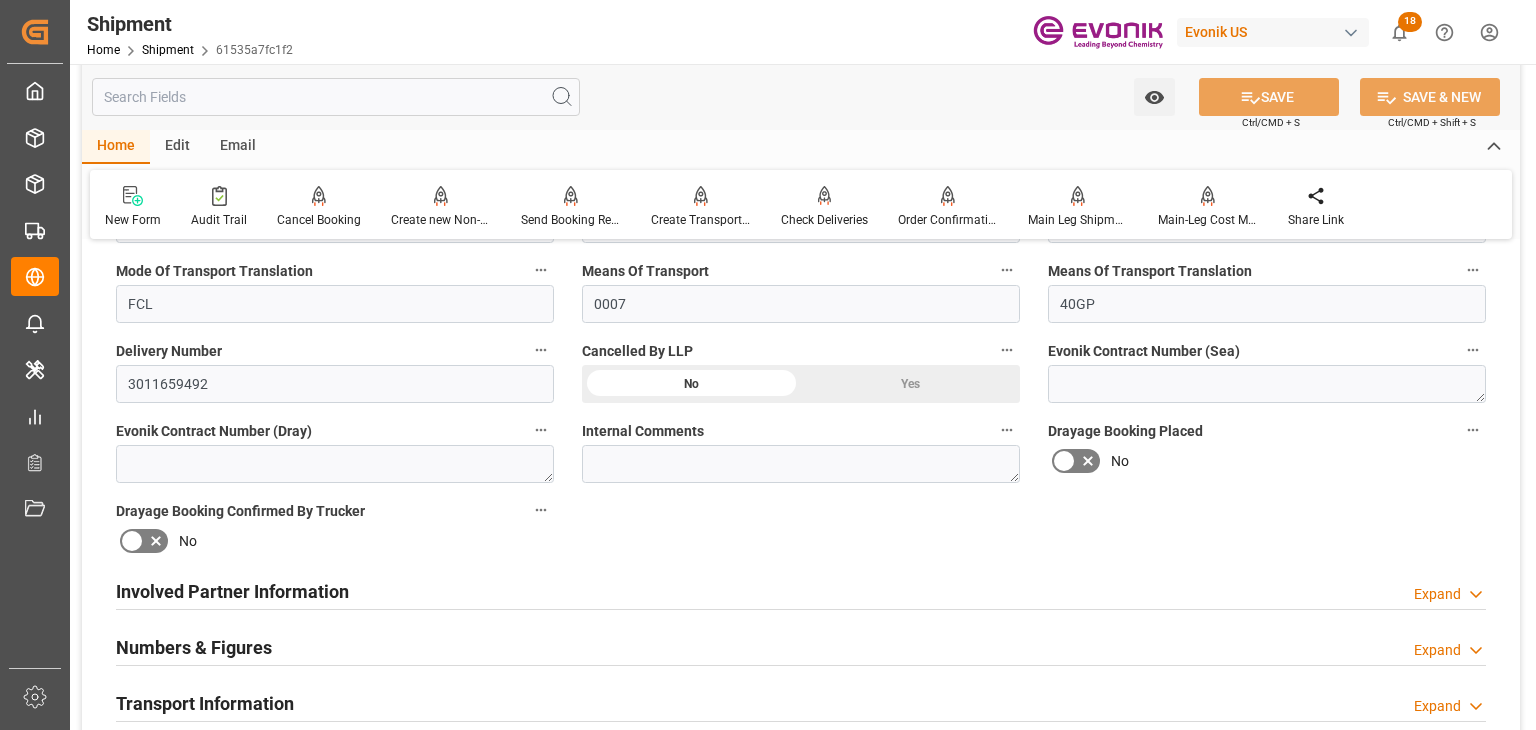 scroll, scrollTop: 1200, scrollLeft: 0, axis: vertical 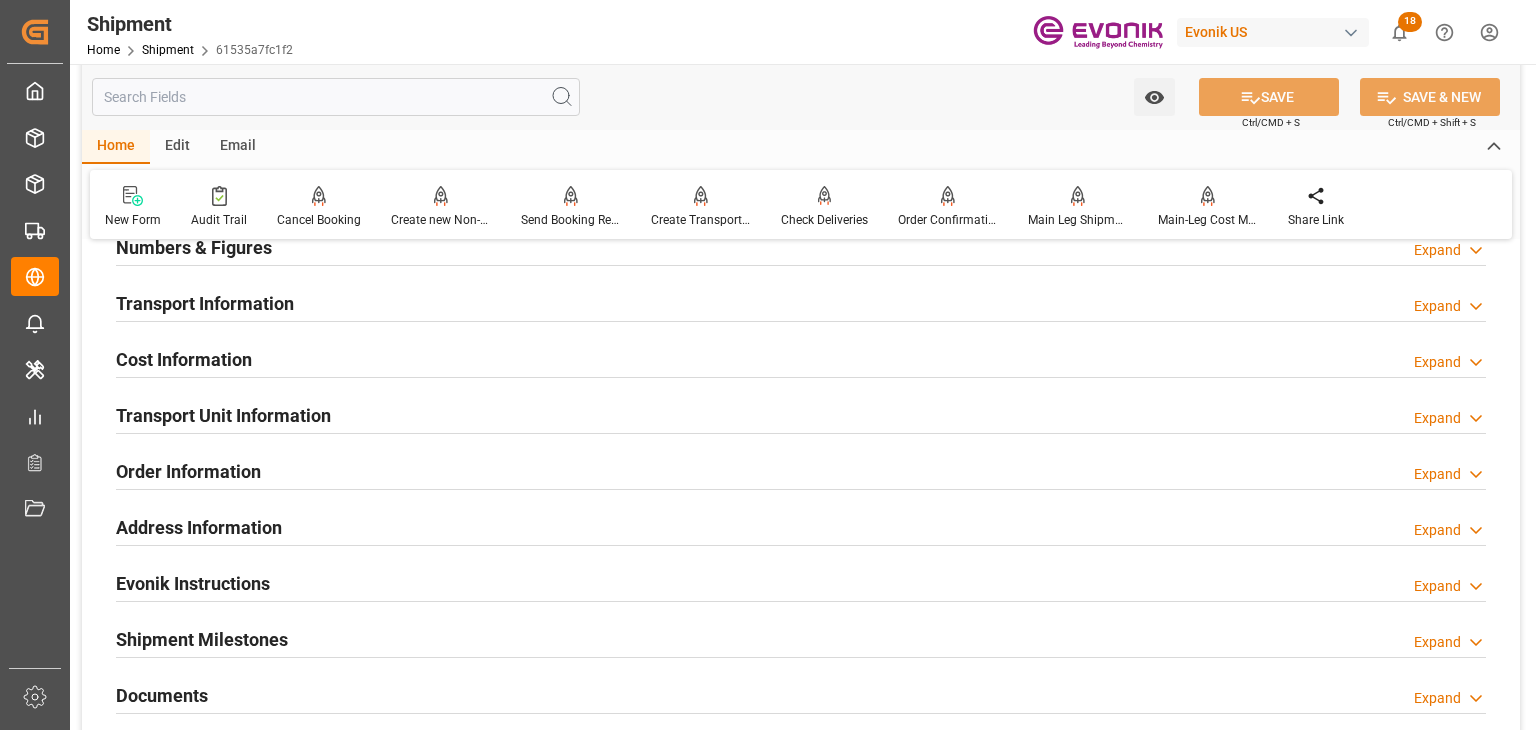 click on "Transport Unit Information" at bounding box center (223, 415) 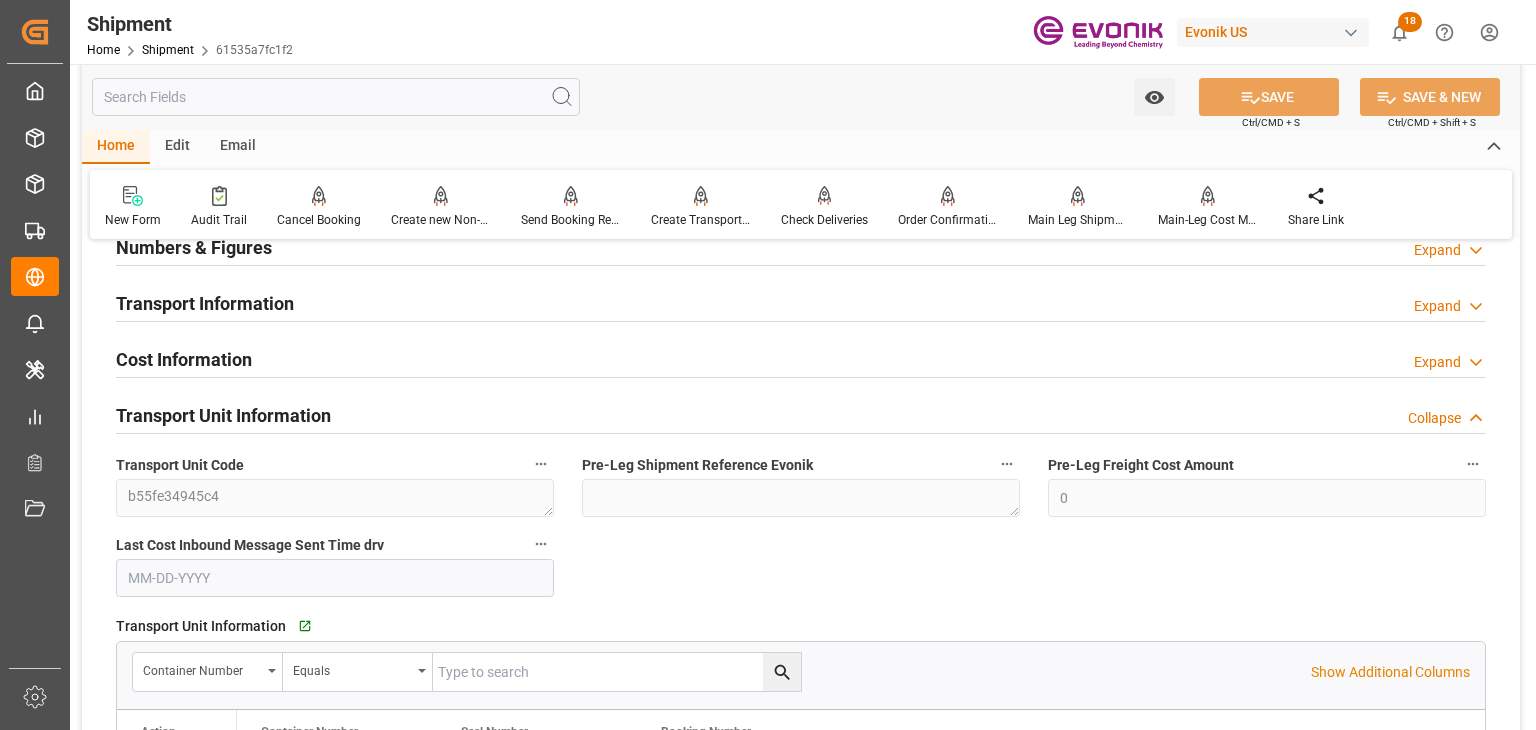 click on "Transport Information" at bounding box center (205, 303) 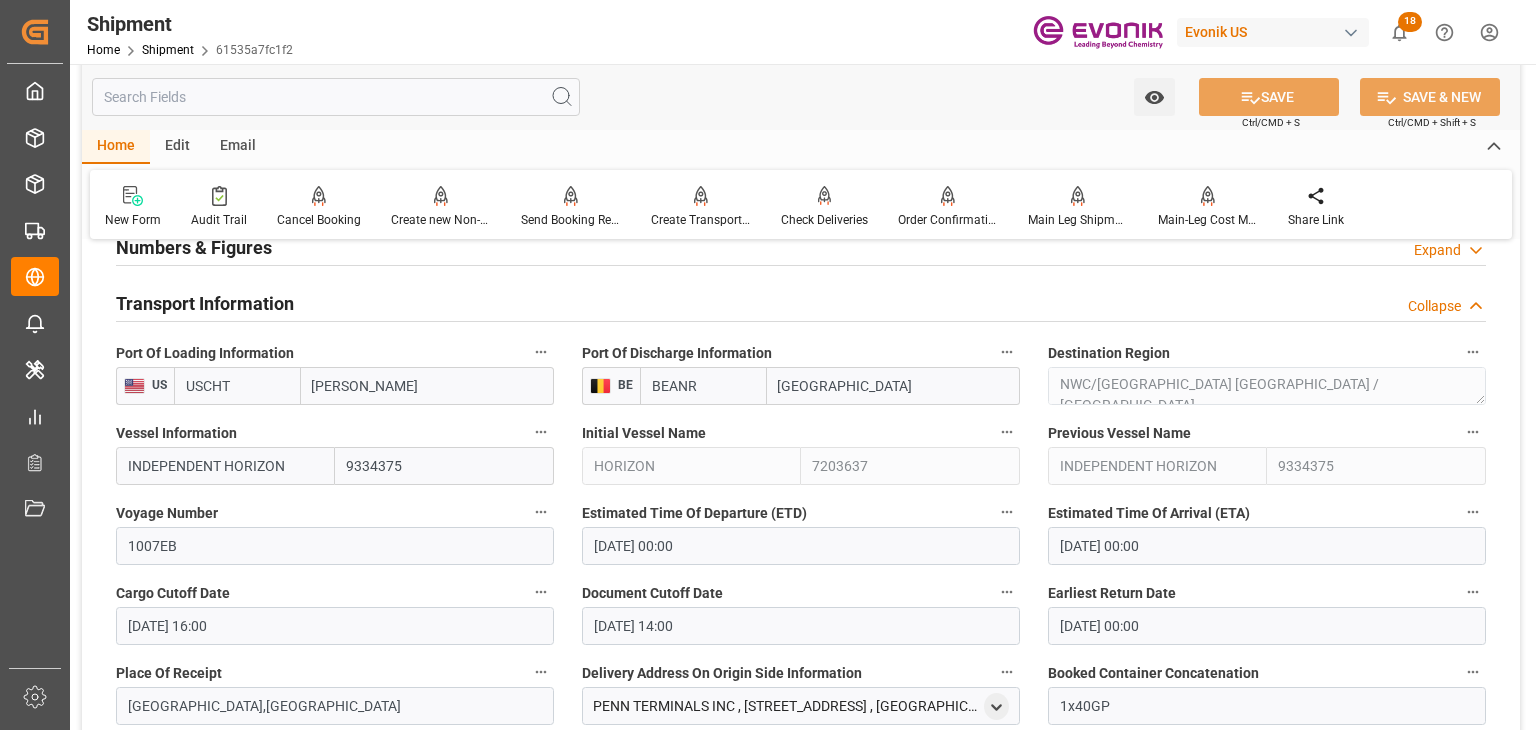 click on "USCHT" at bounding box center (237, 386) 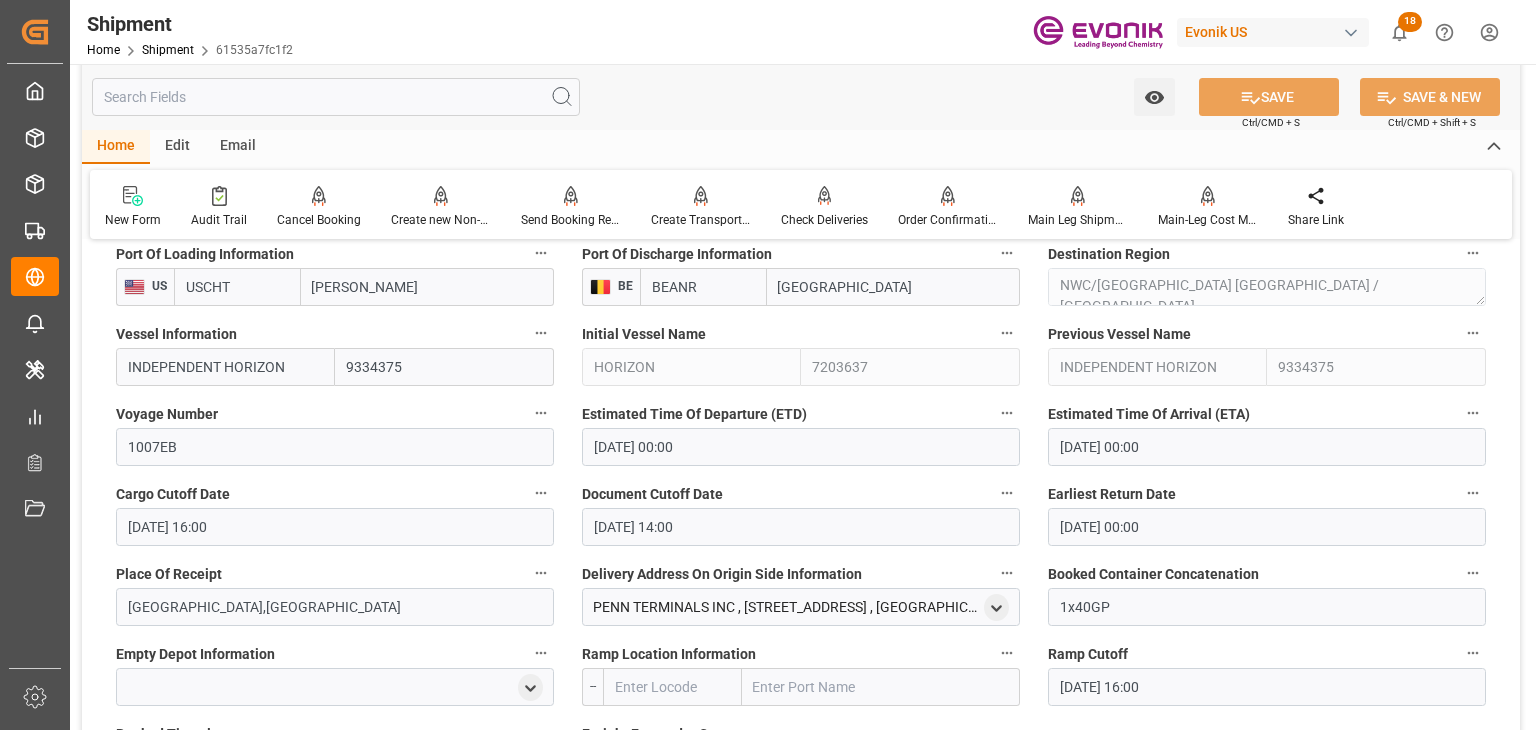 scroll, scrollTop: 1300, scrollLeft: 0, axis: vertical 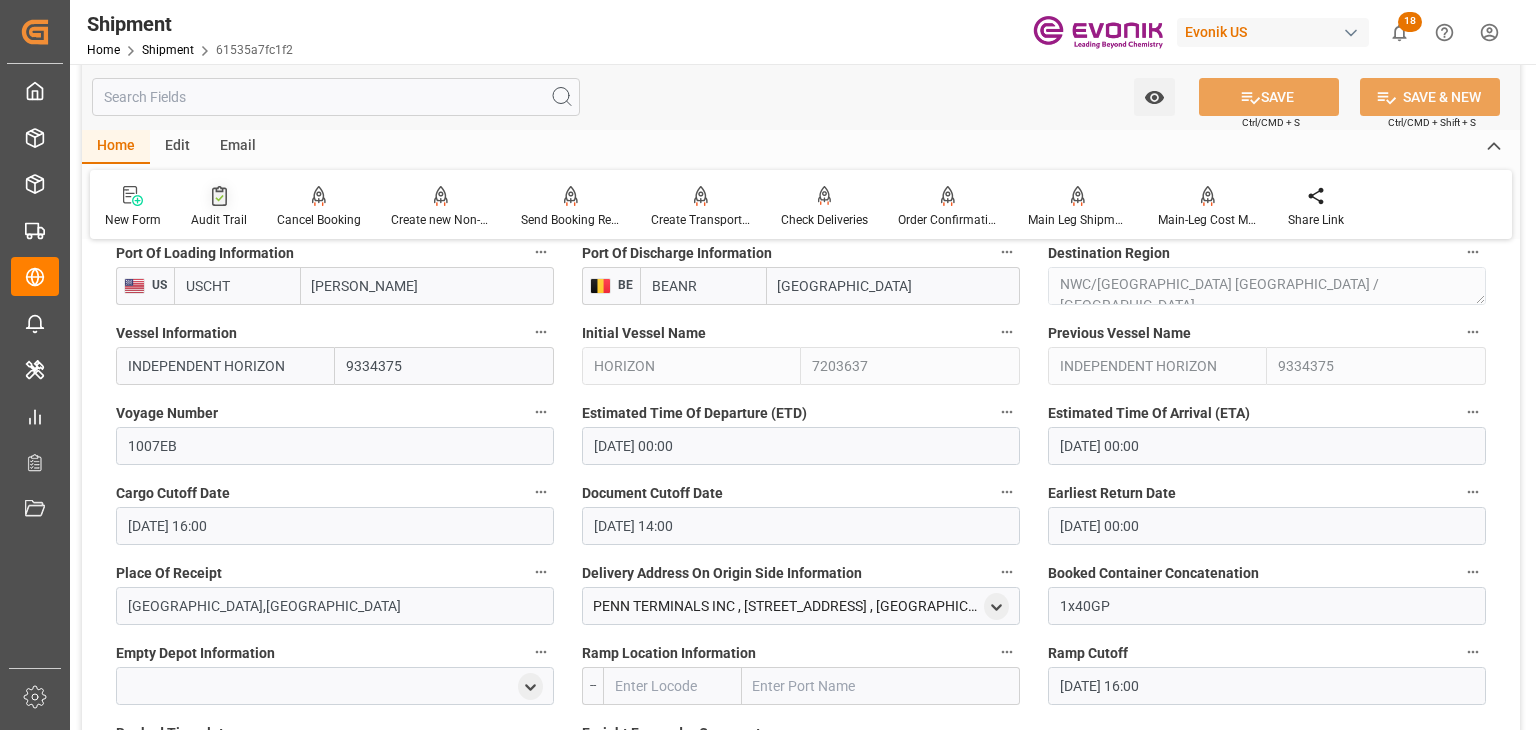 click on "Audit Trail" at bounding box center [219, 220] 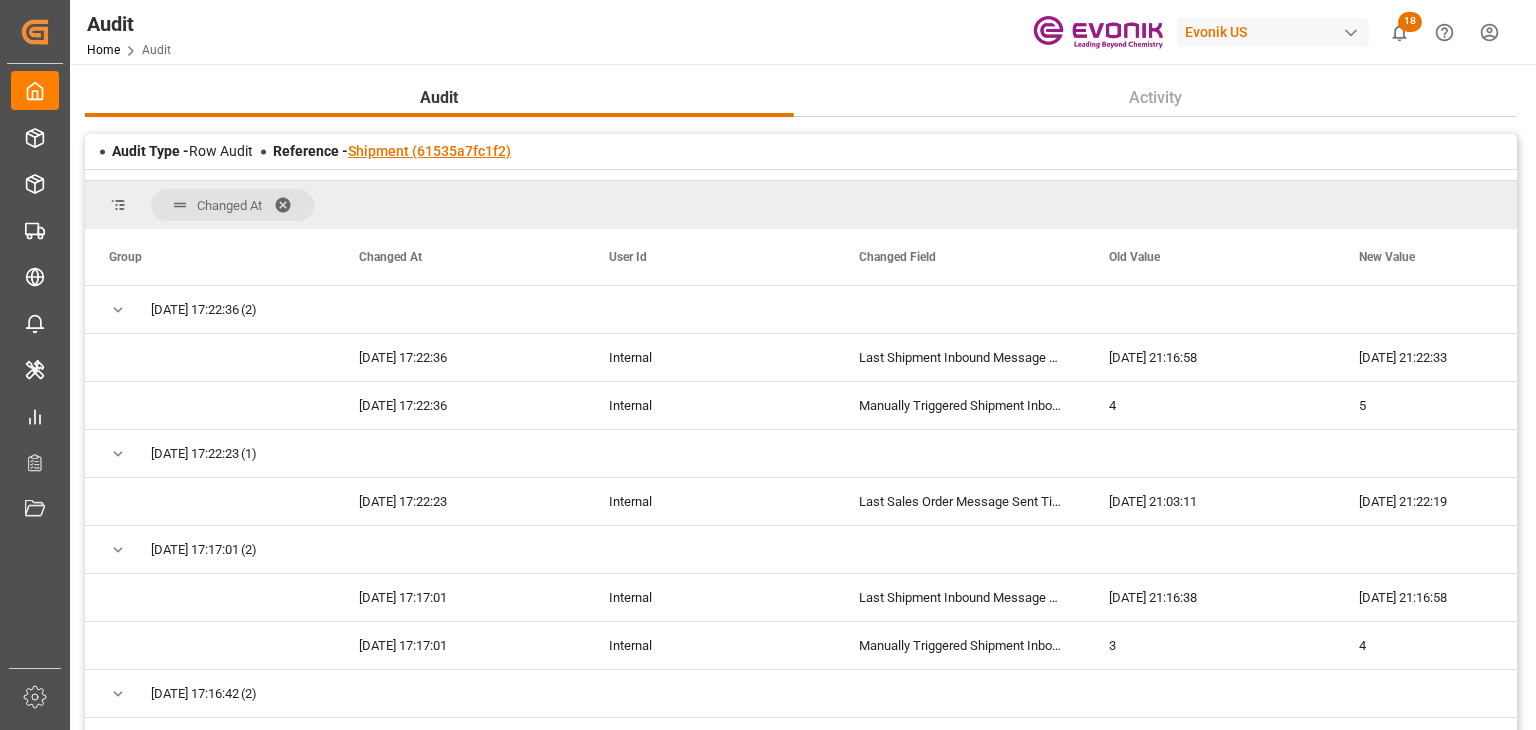 click on "Shipment (61535a7fc1f2)" at bounding box center (429, 151) 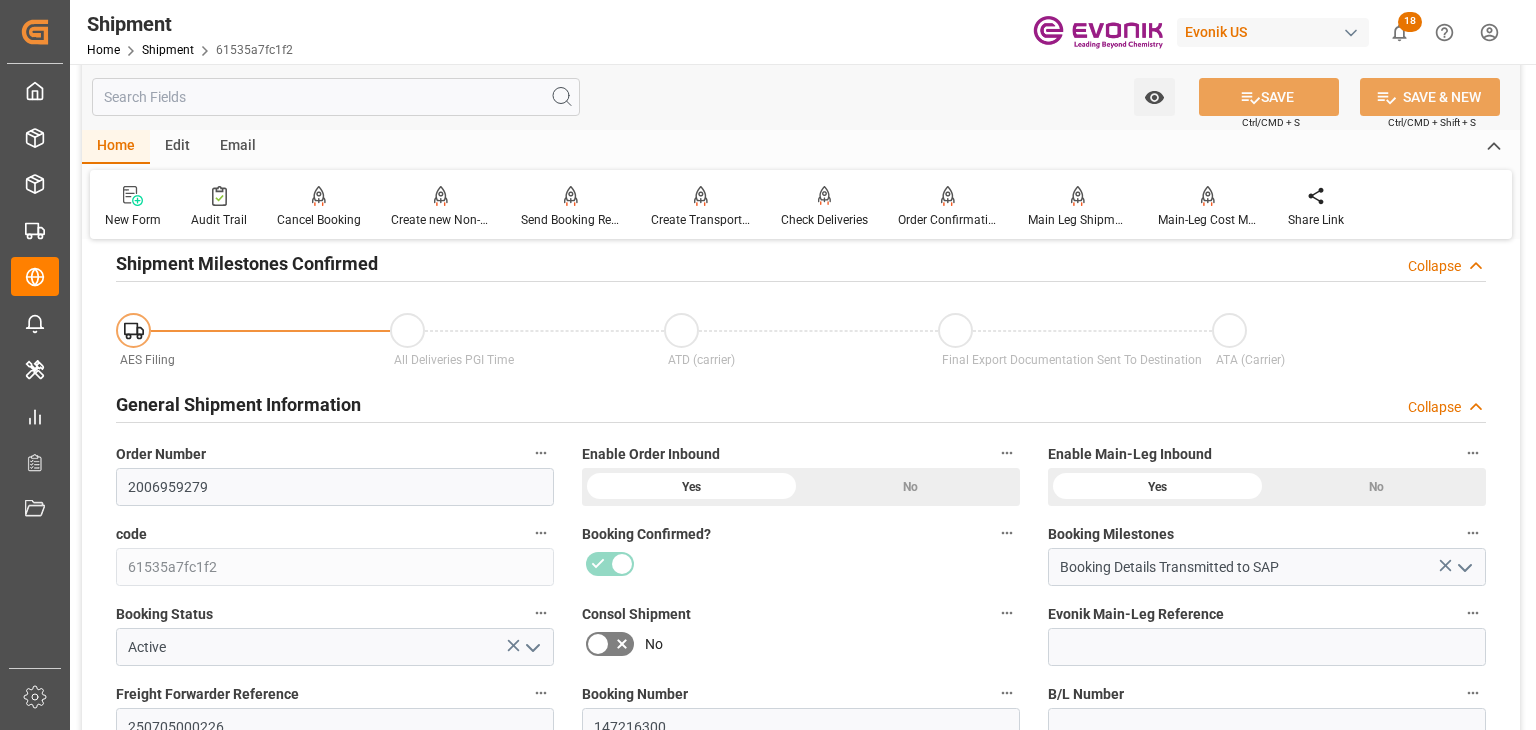 scroll, scrollTop: 300, scrollLeft: 0, axis: vertical 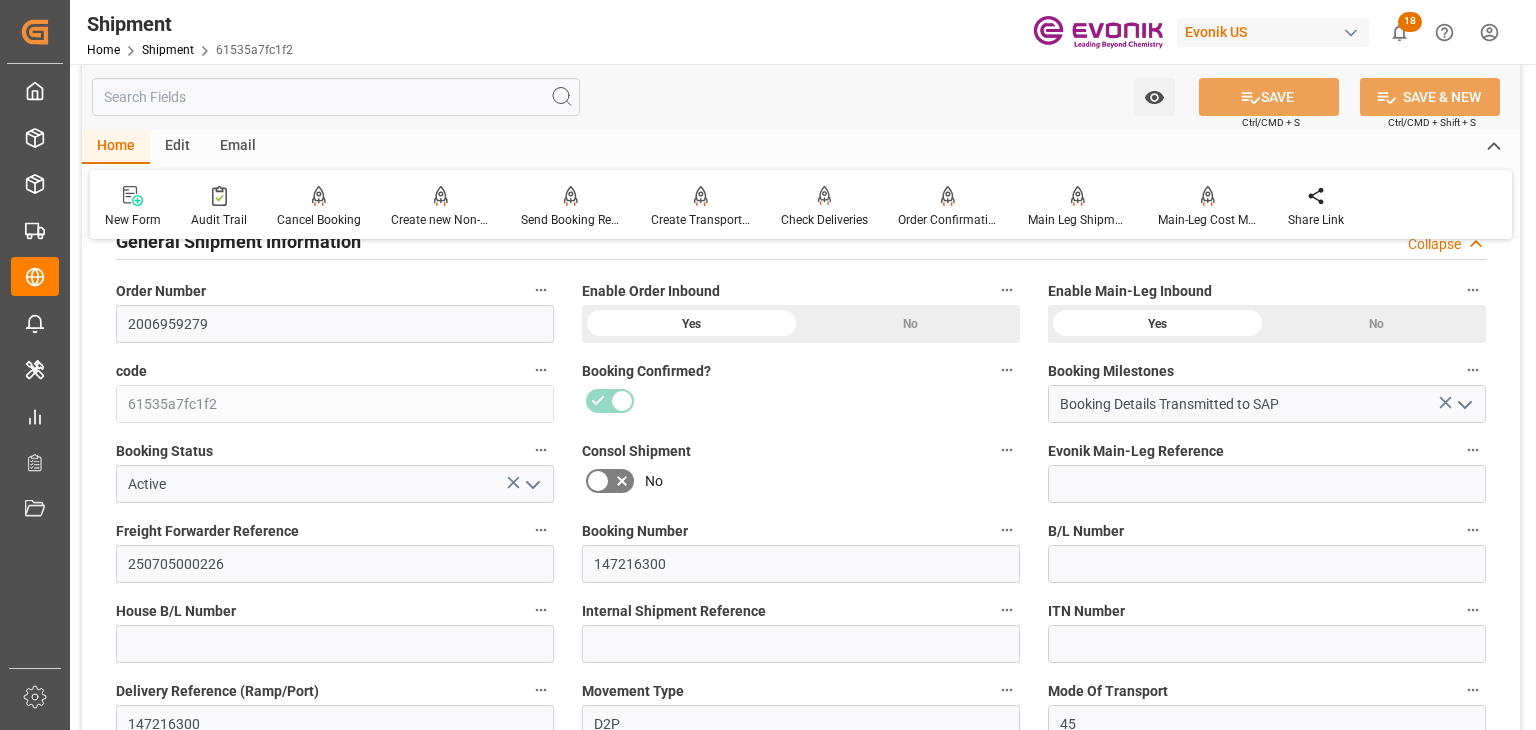 click at bounding box center (336, 97) 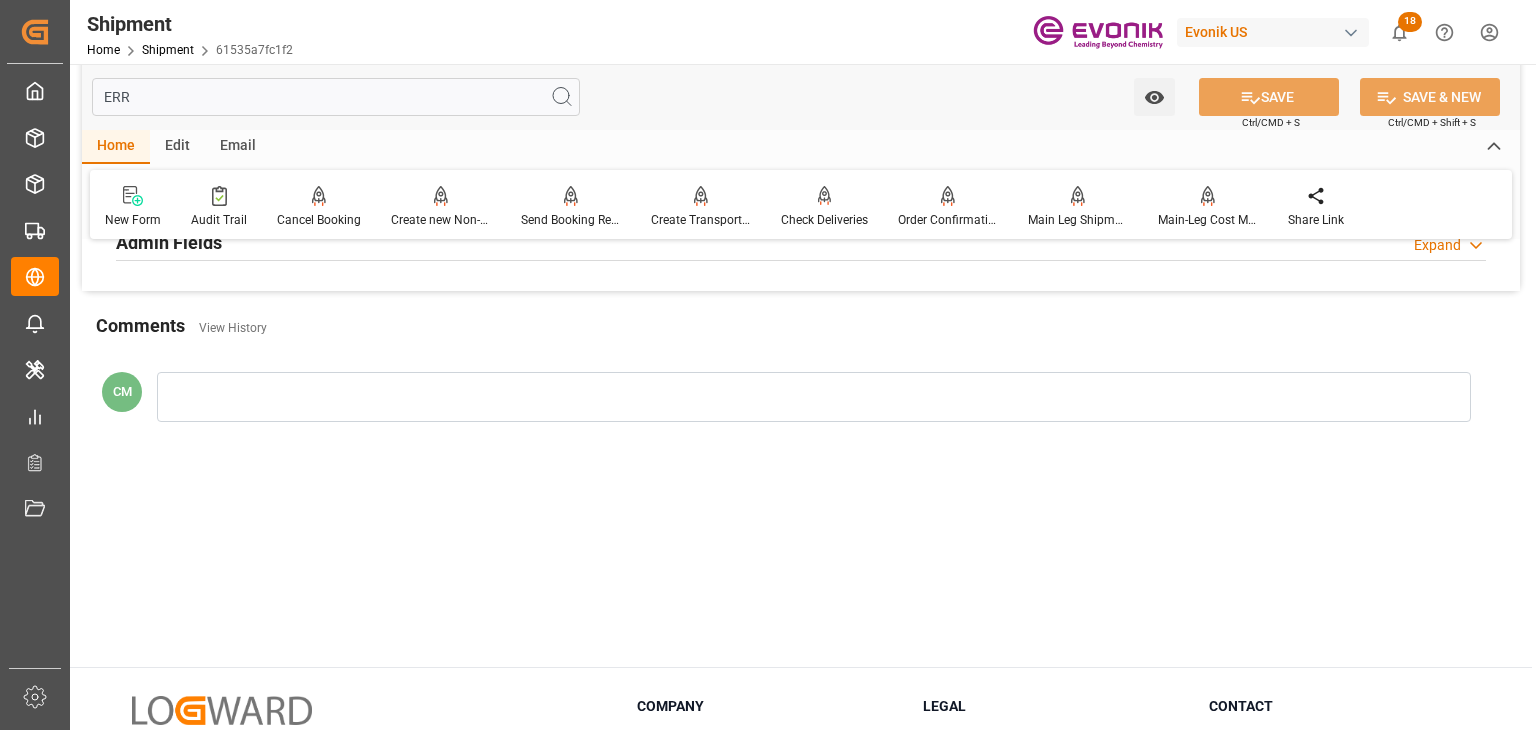 click on "Admin Fields Expand" at bounding box center [801, 241] 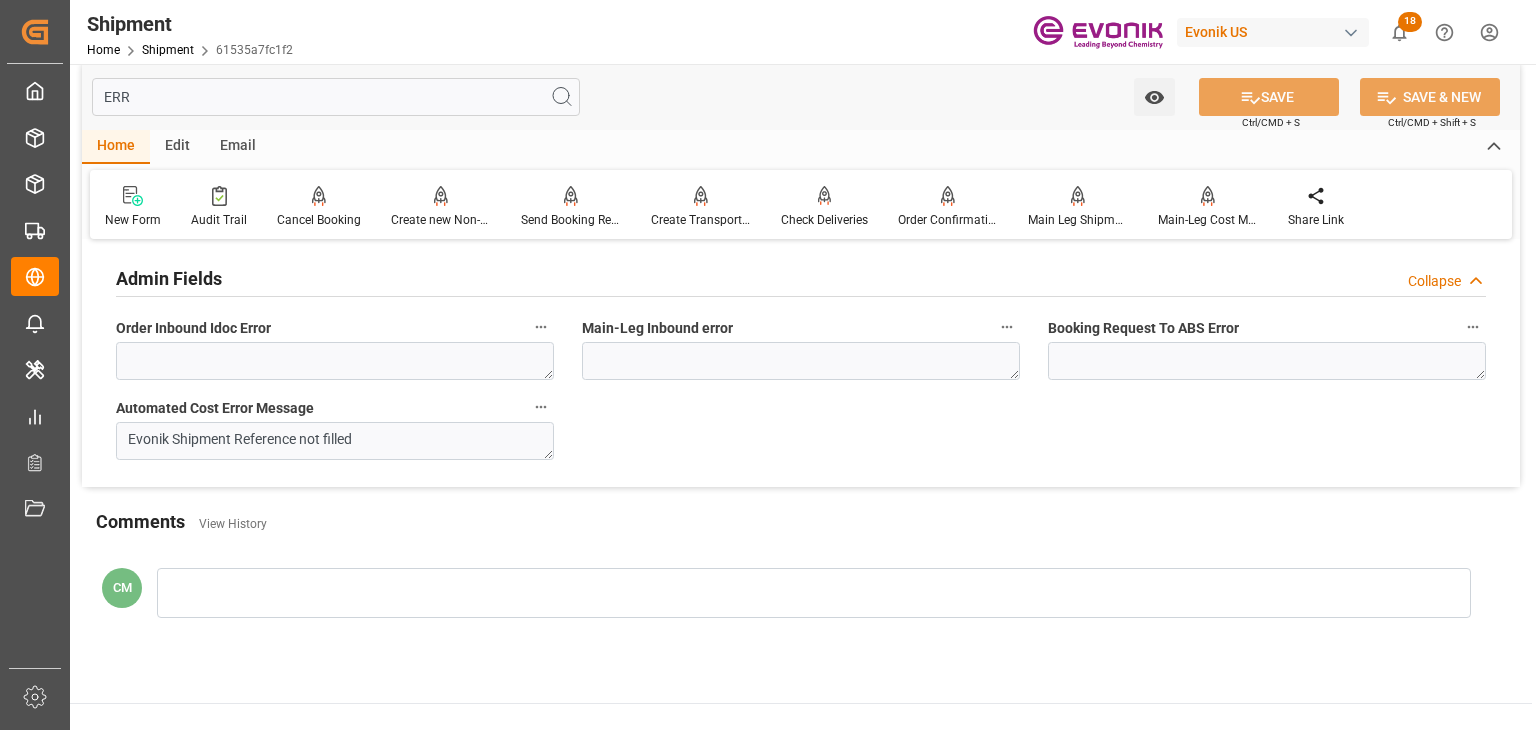 scroll, scrollTop: 0, scrollLeft: 0, axis: both 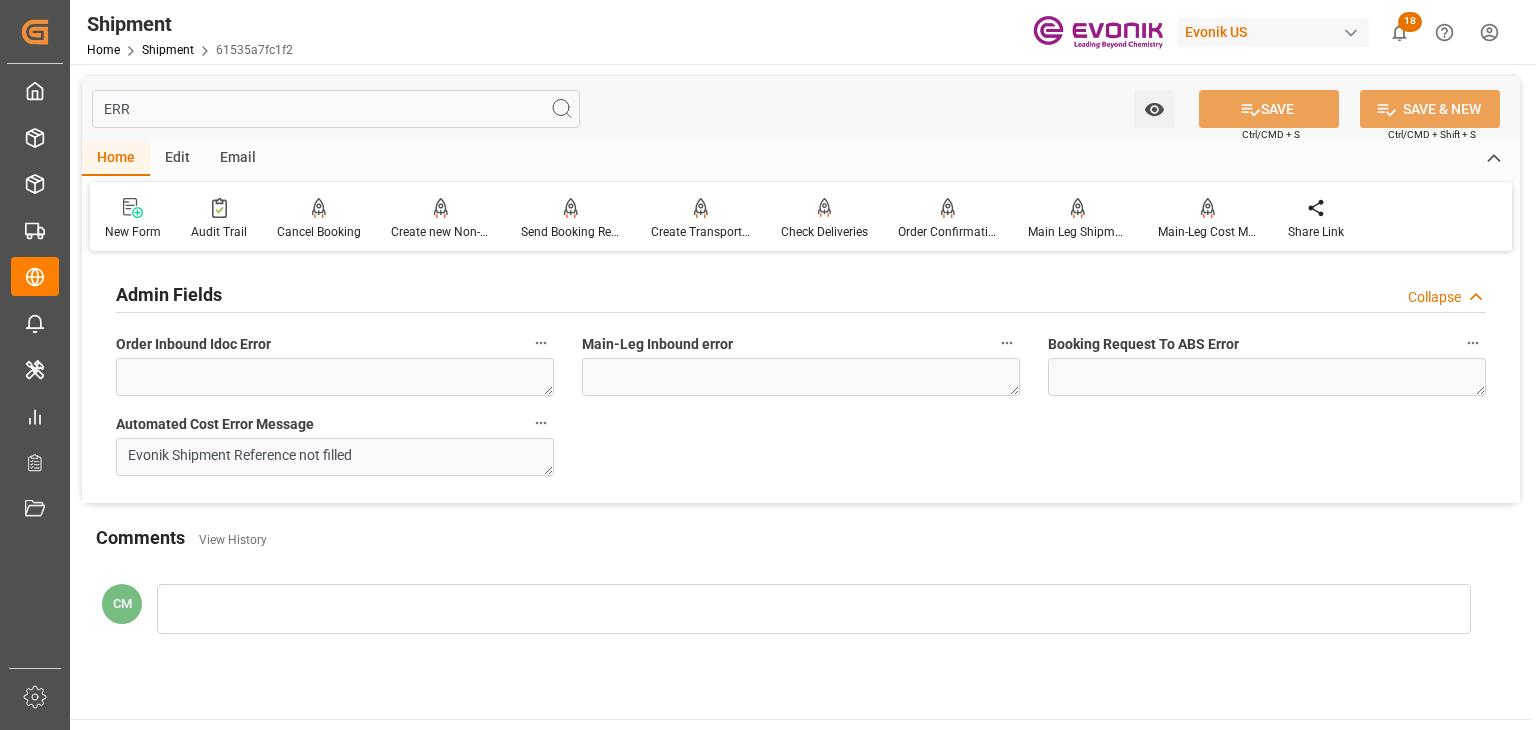 click on "ERR" at bounding box center [336, 109] 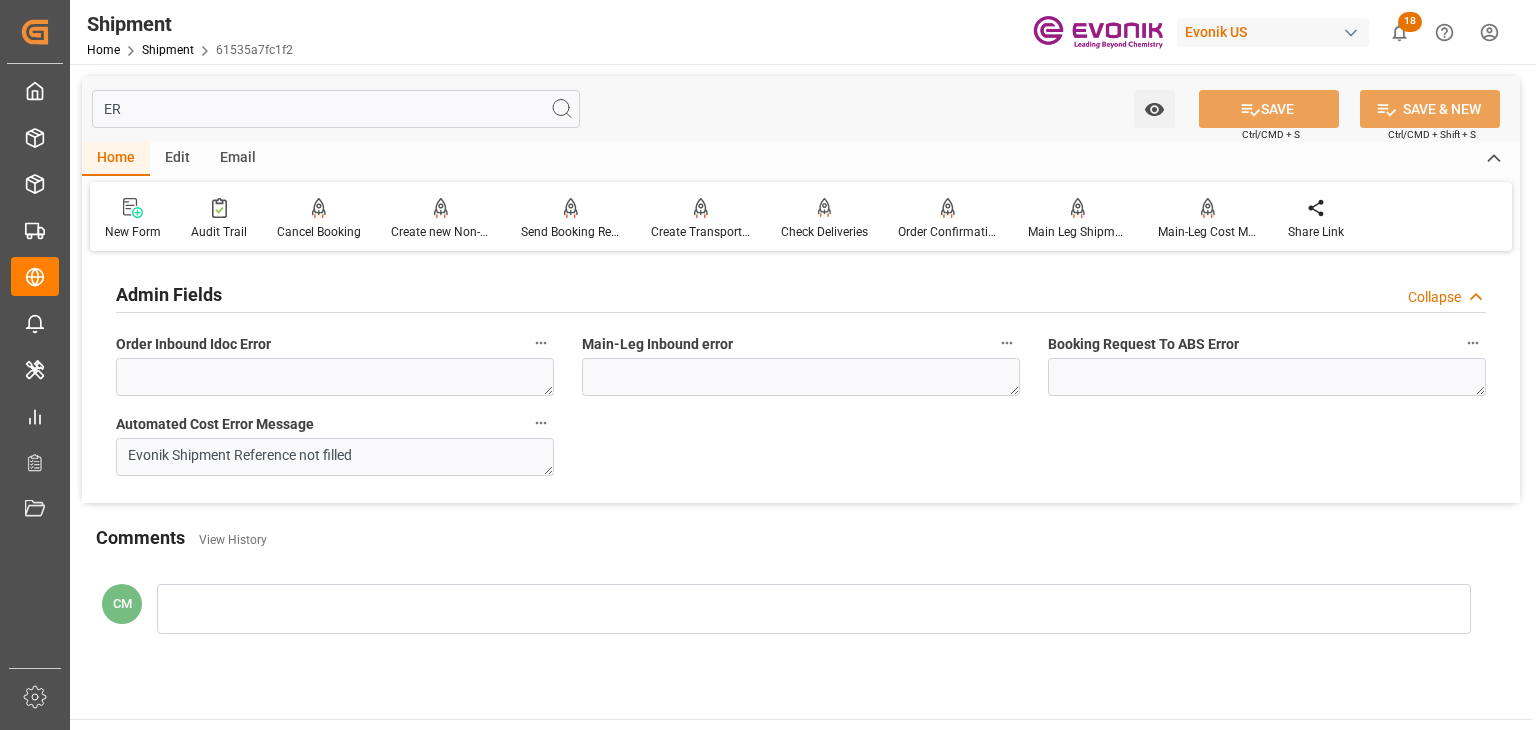 type on "E" 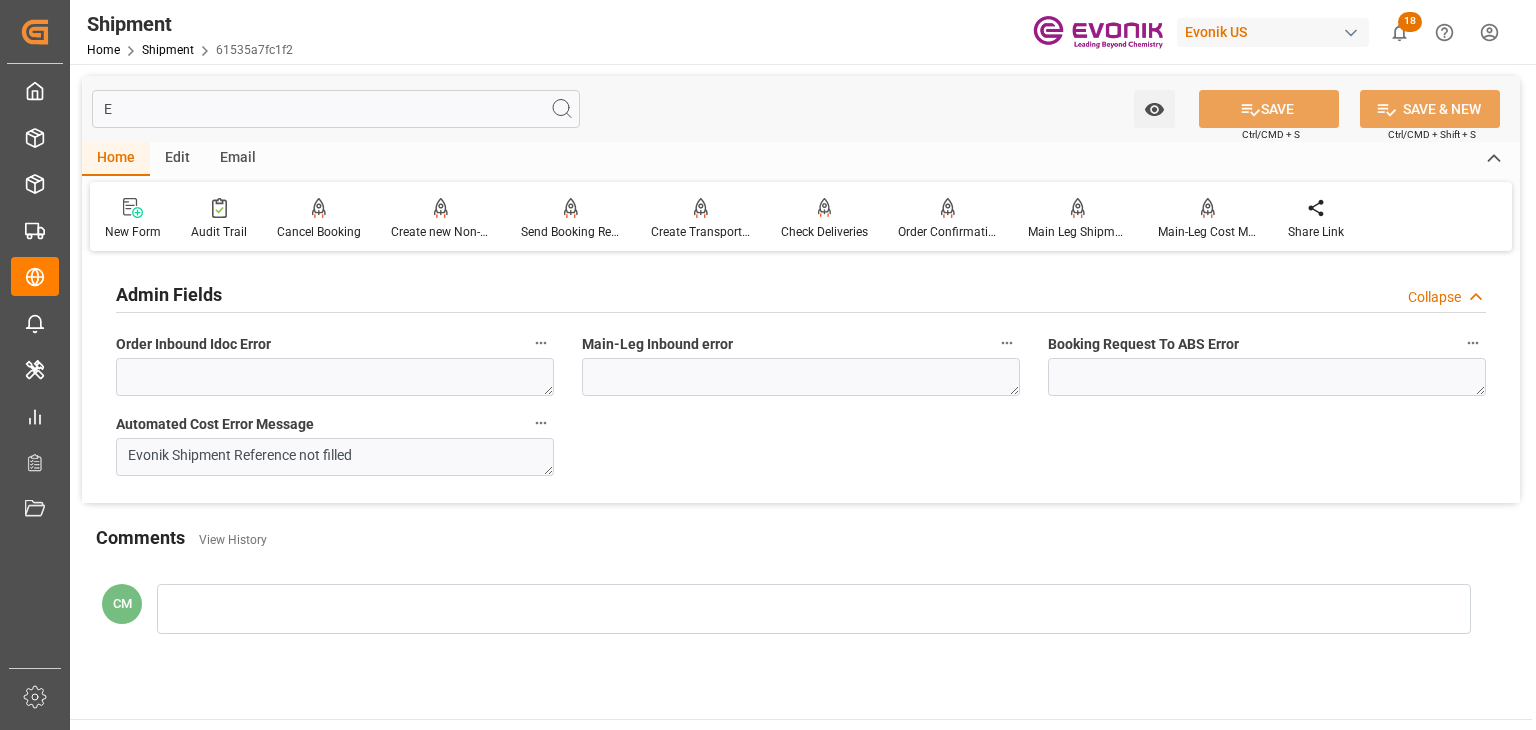 type 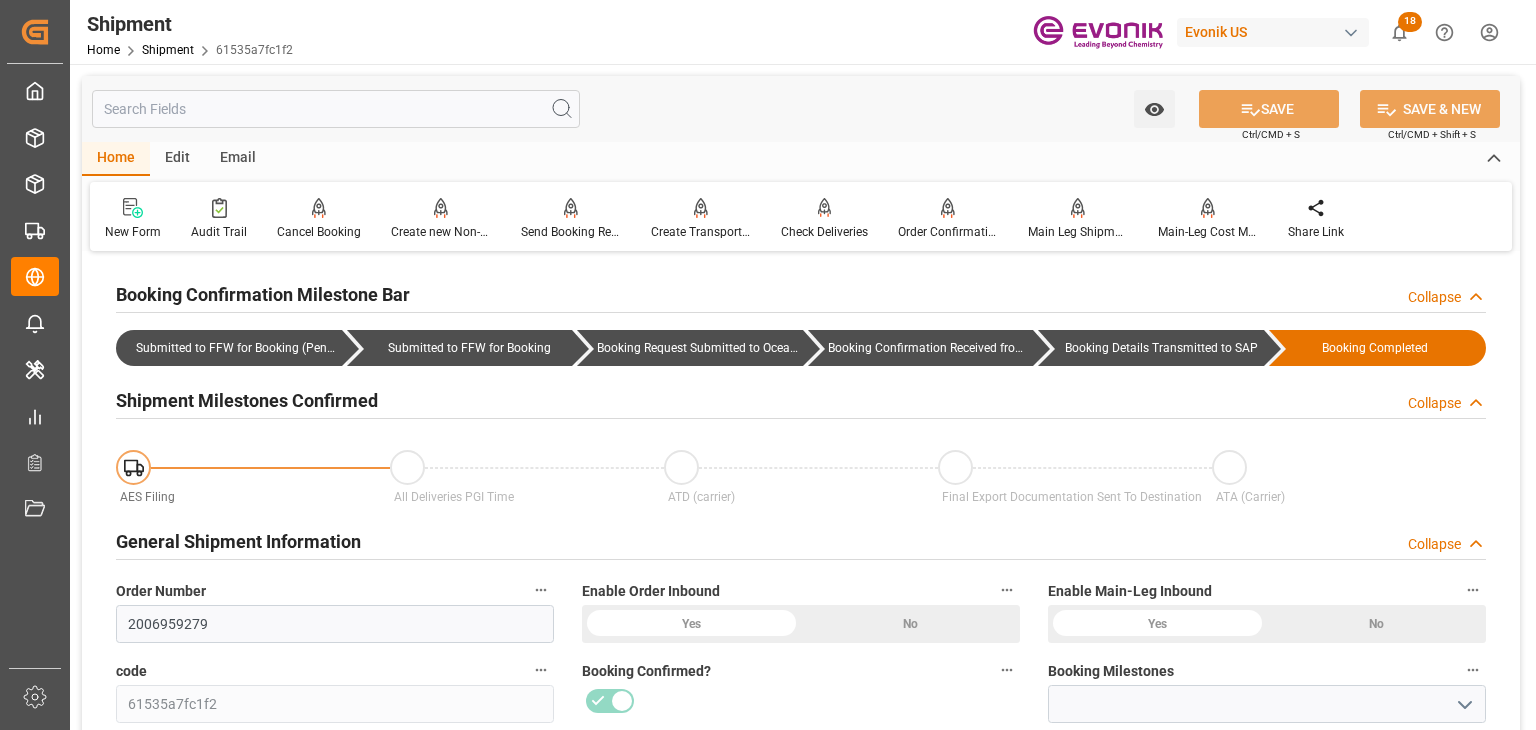 type on "Booking Details Transmitted to SAP" 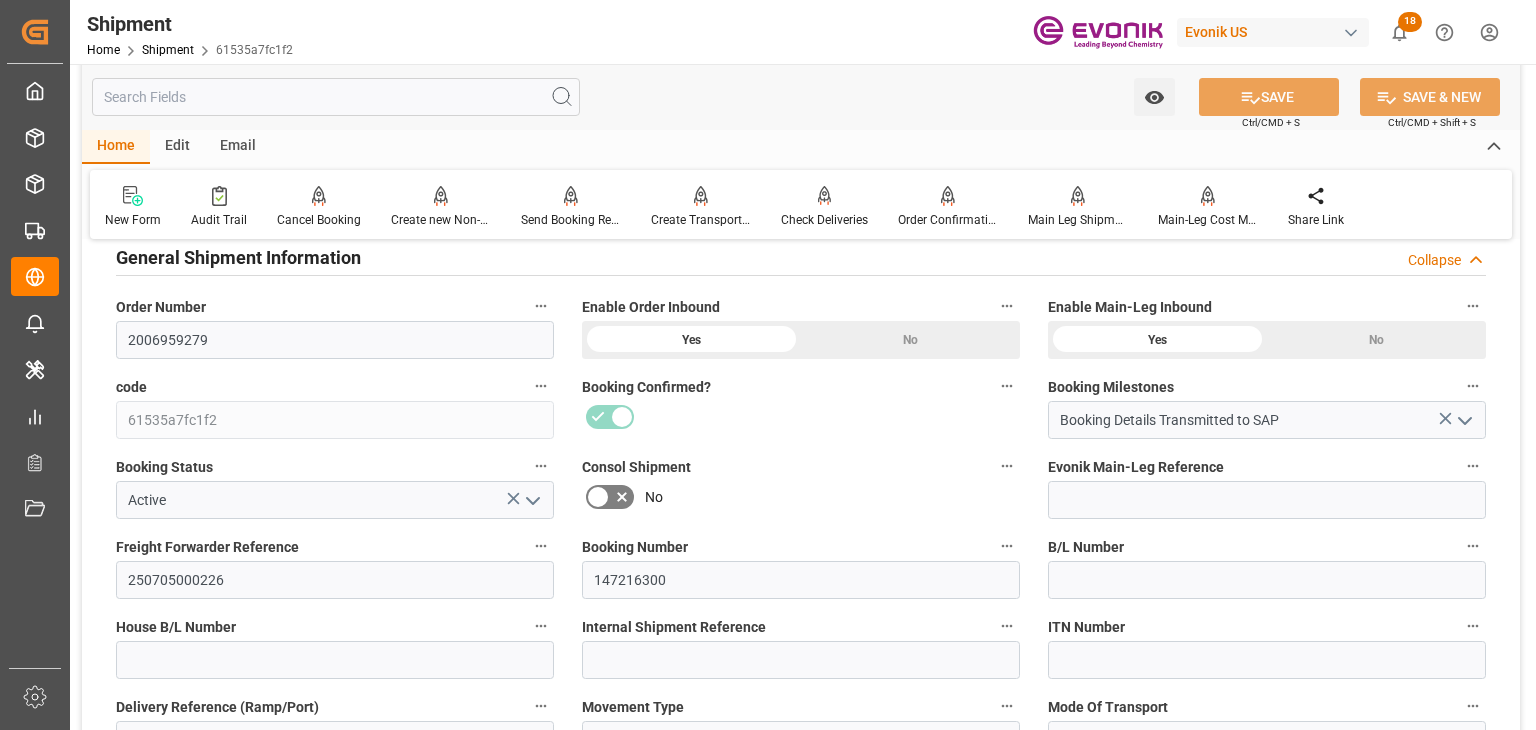 scroll, scrollTop: 600, scrollLeft: 0, axis: vertical 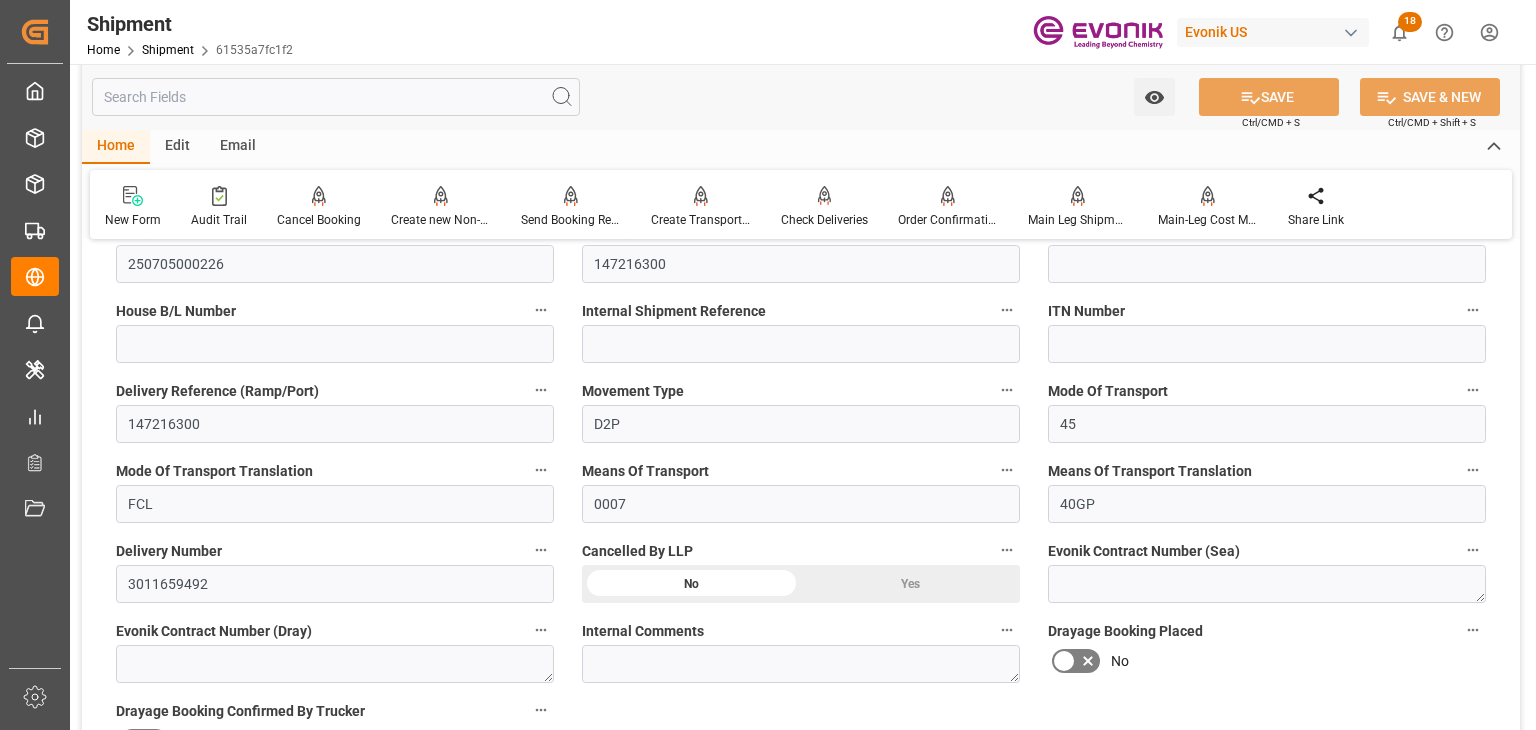 type 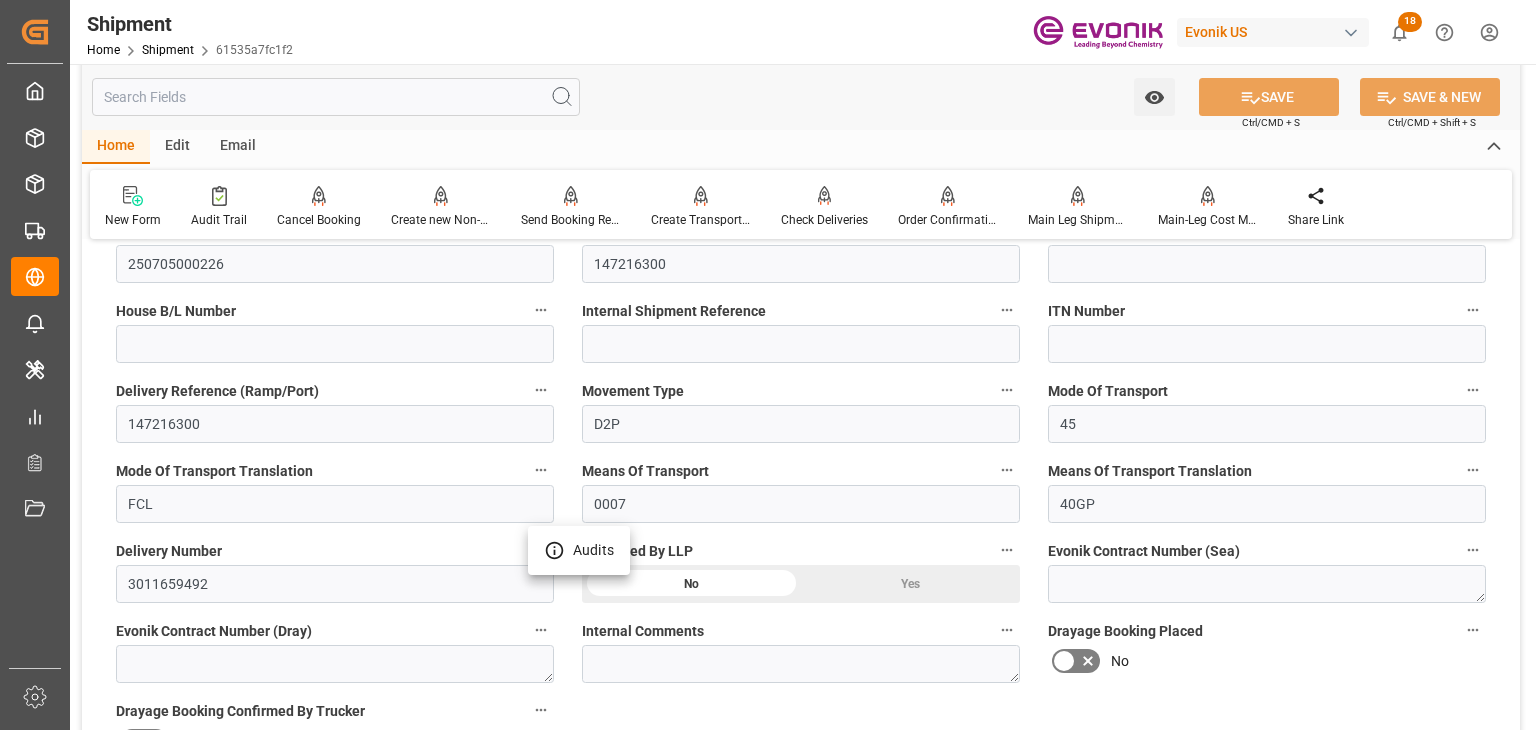 click at bounding box center [768, 365] 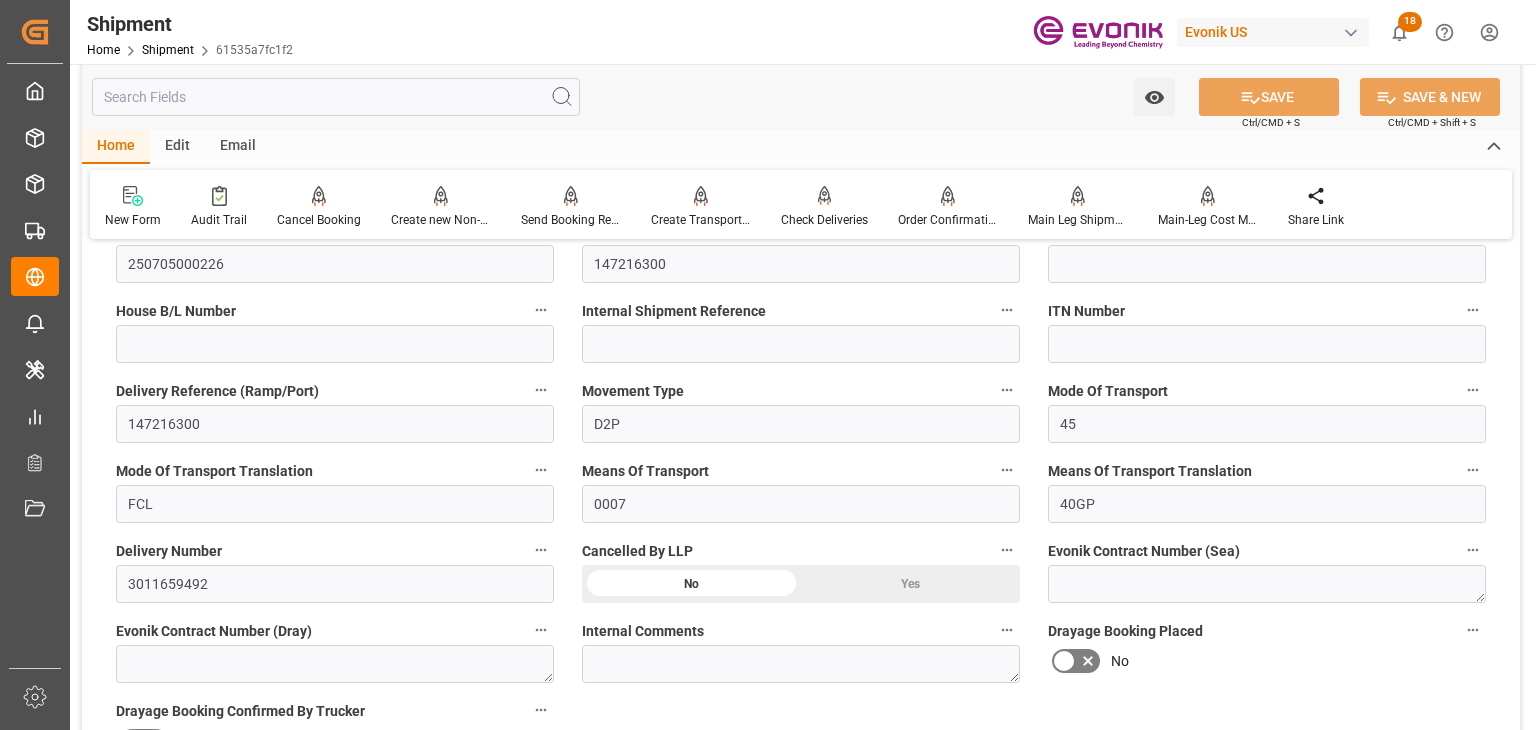click 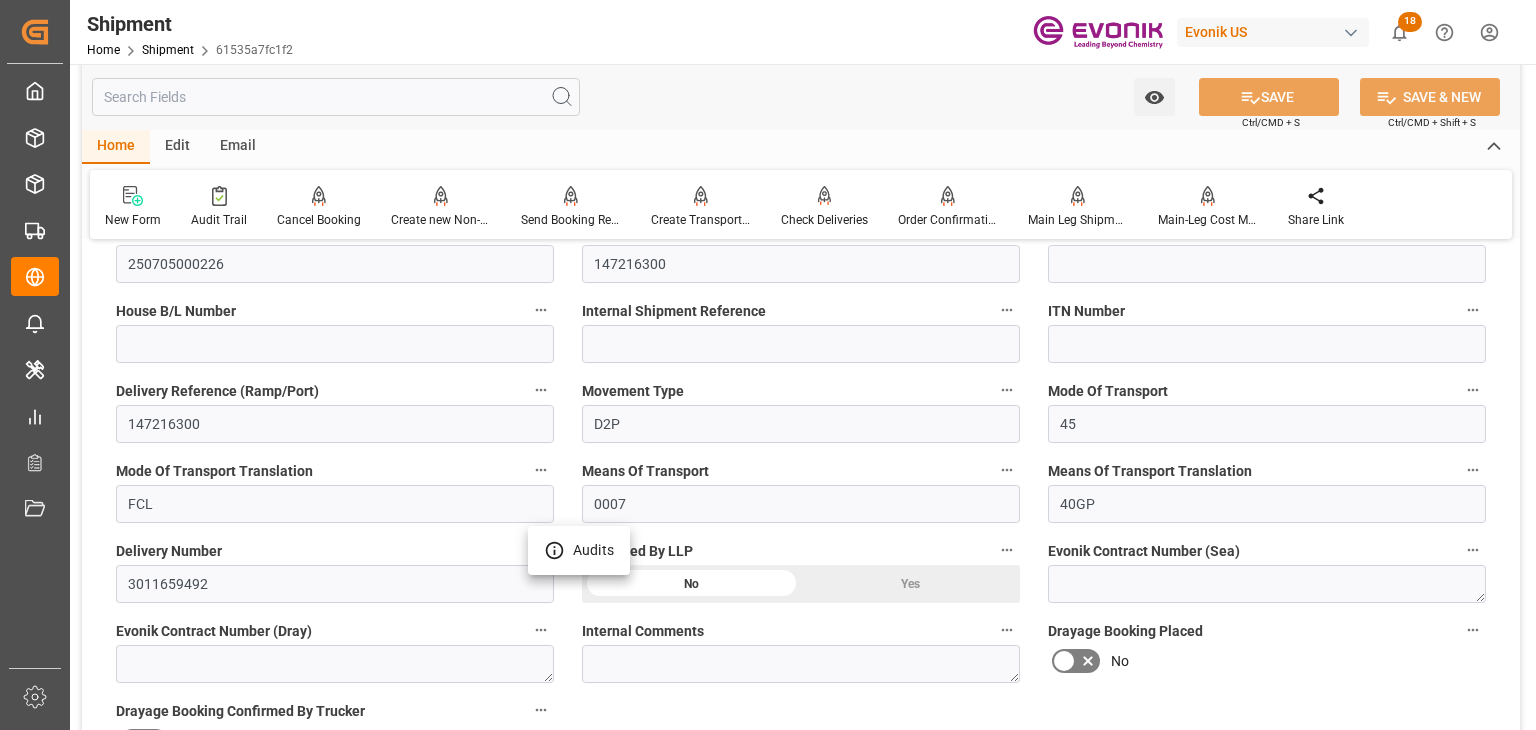 click on "Audits" at bounding box center [579, 550] 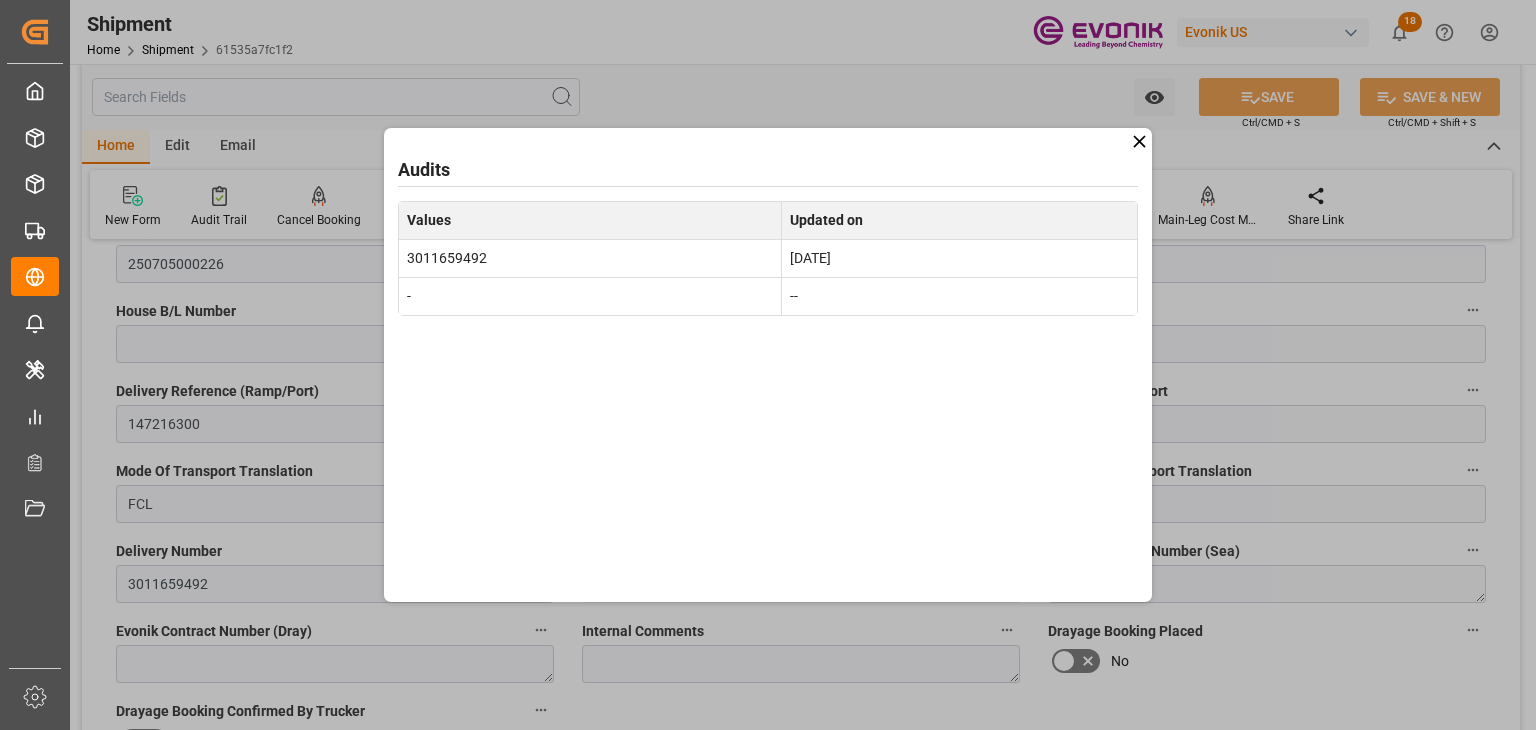 click 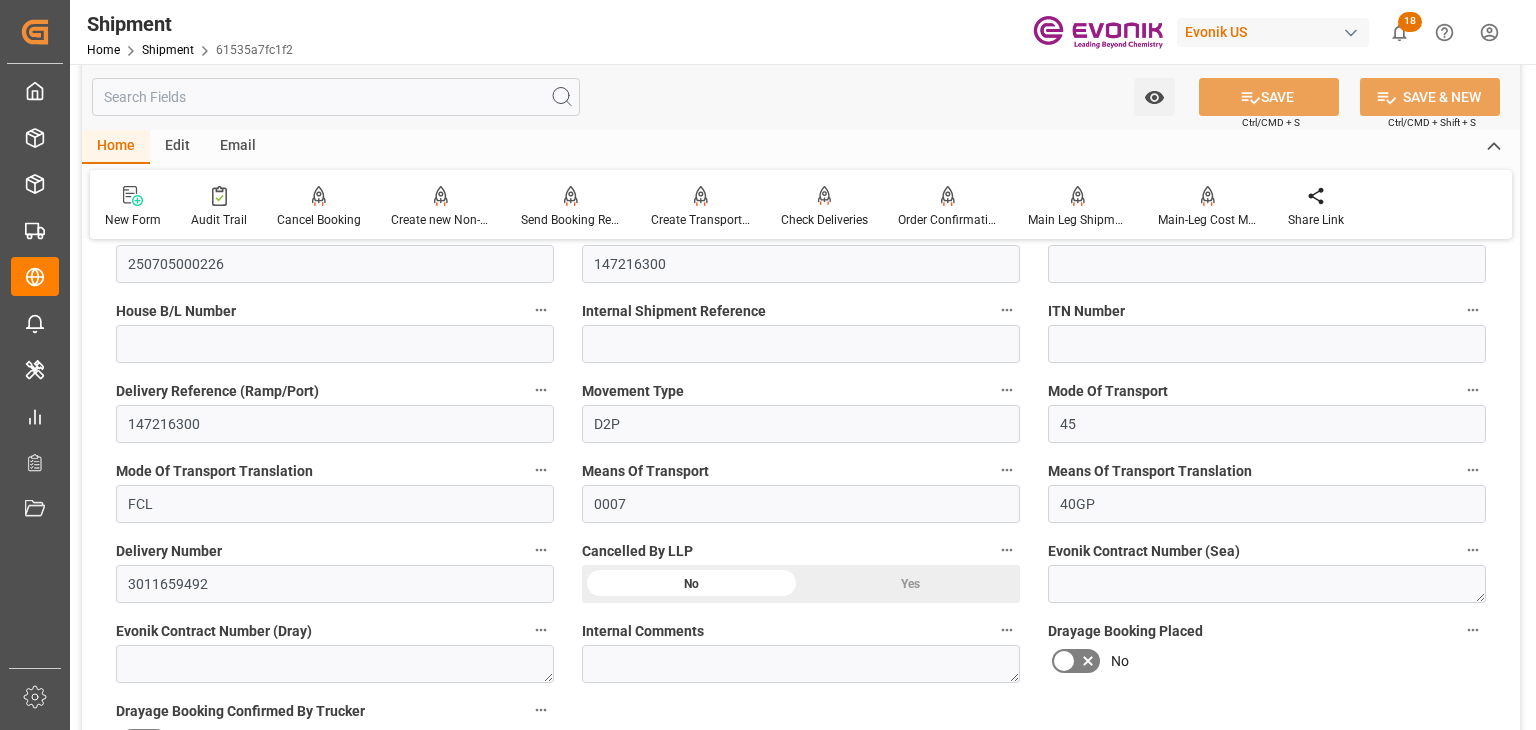 scroll, scrollTop: 1200, scrollLeft: 0, axis: vertical 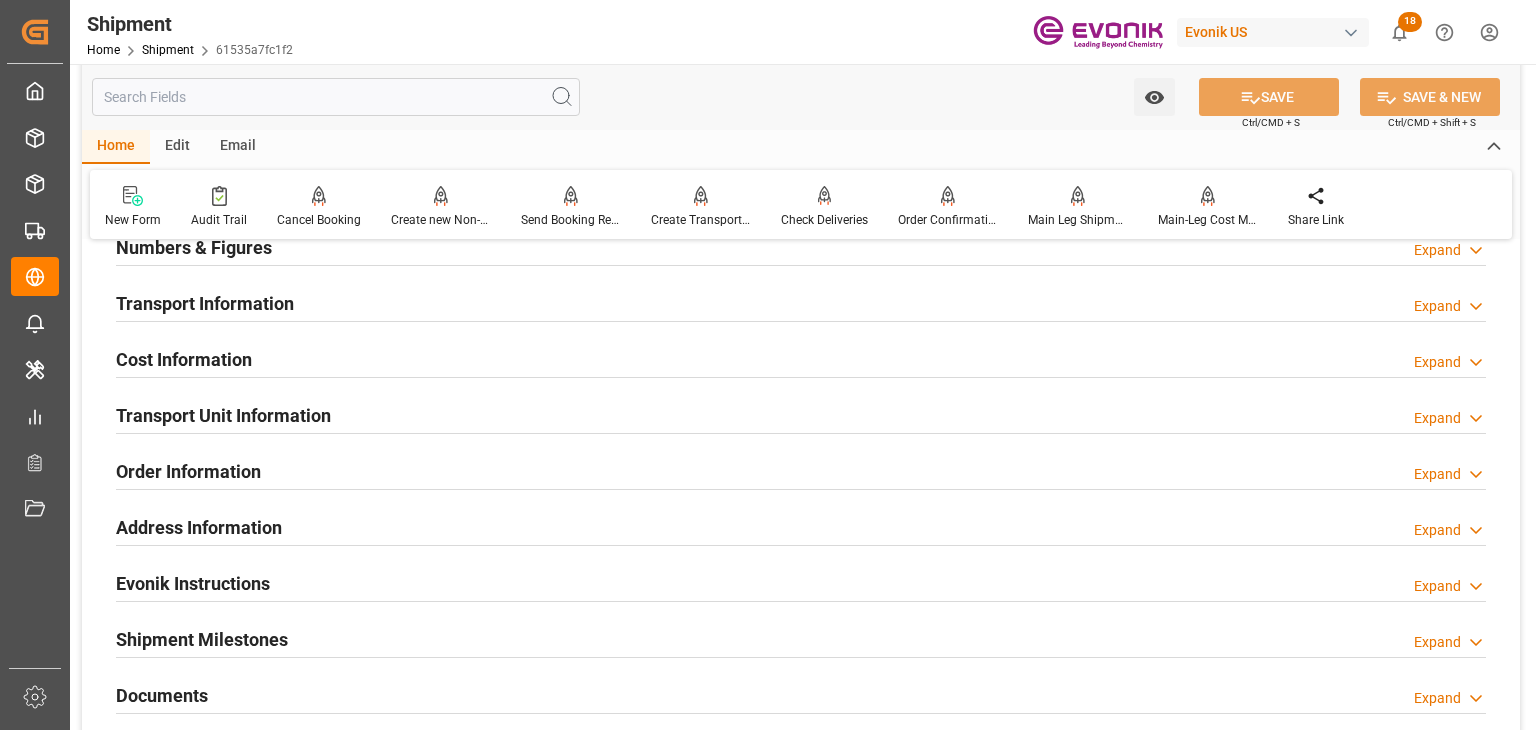 click on "Transport Unit Information" at bounding box center [223, 415] 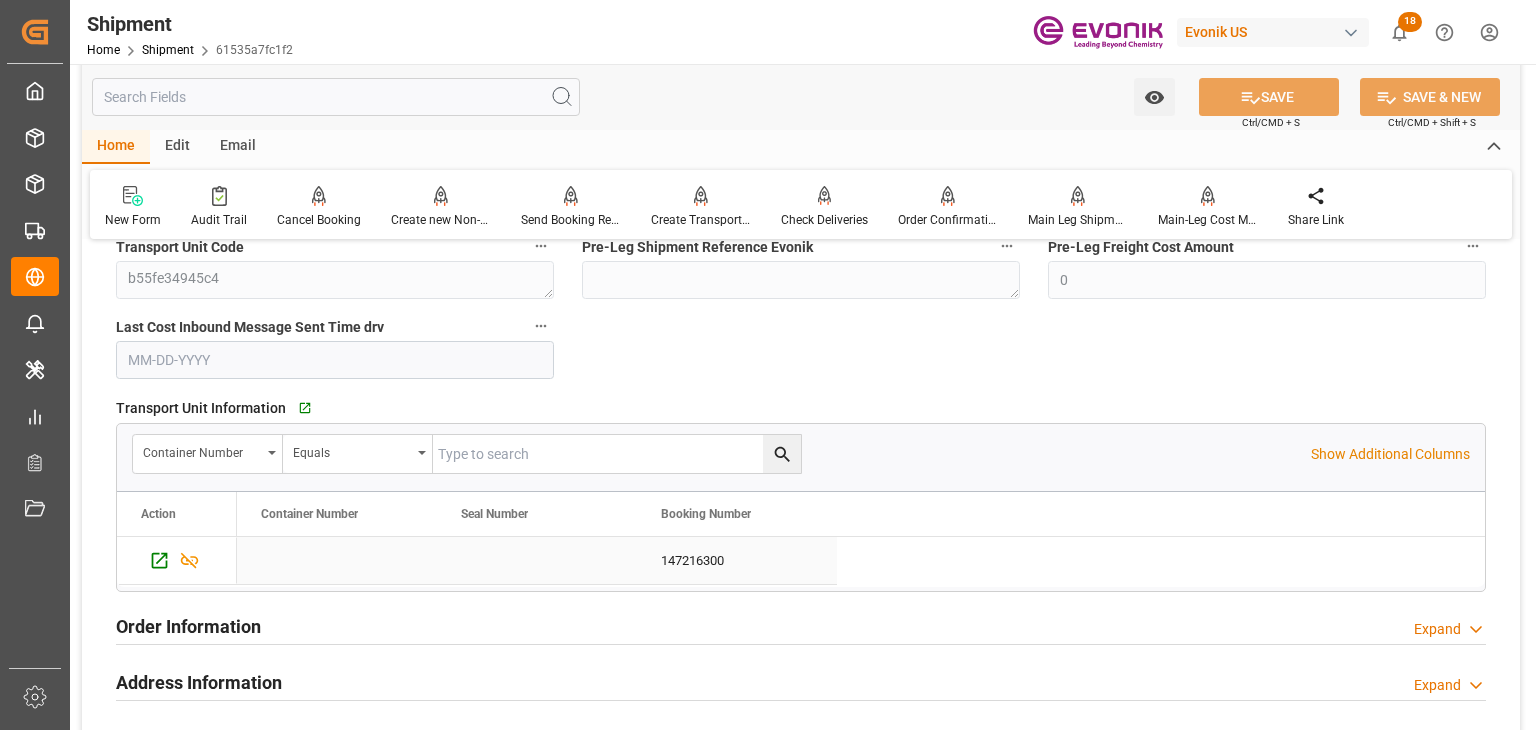 scroll, scrollTop: 1300, scrollLeft: 0, axis: vertical 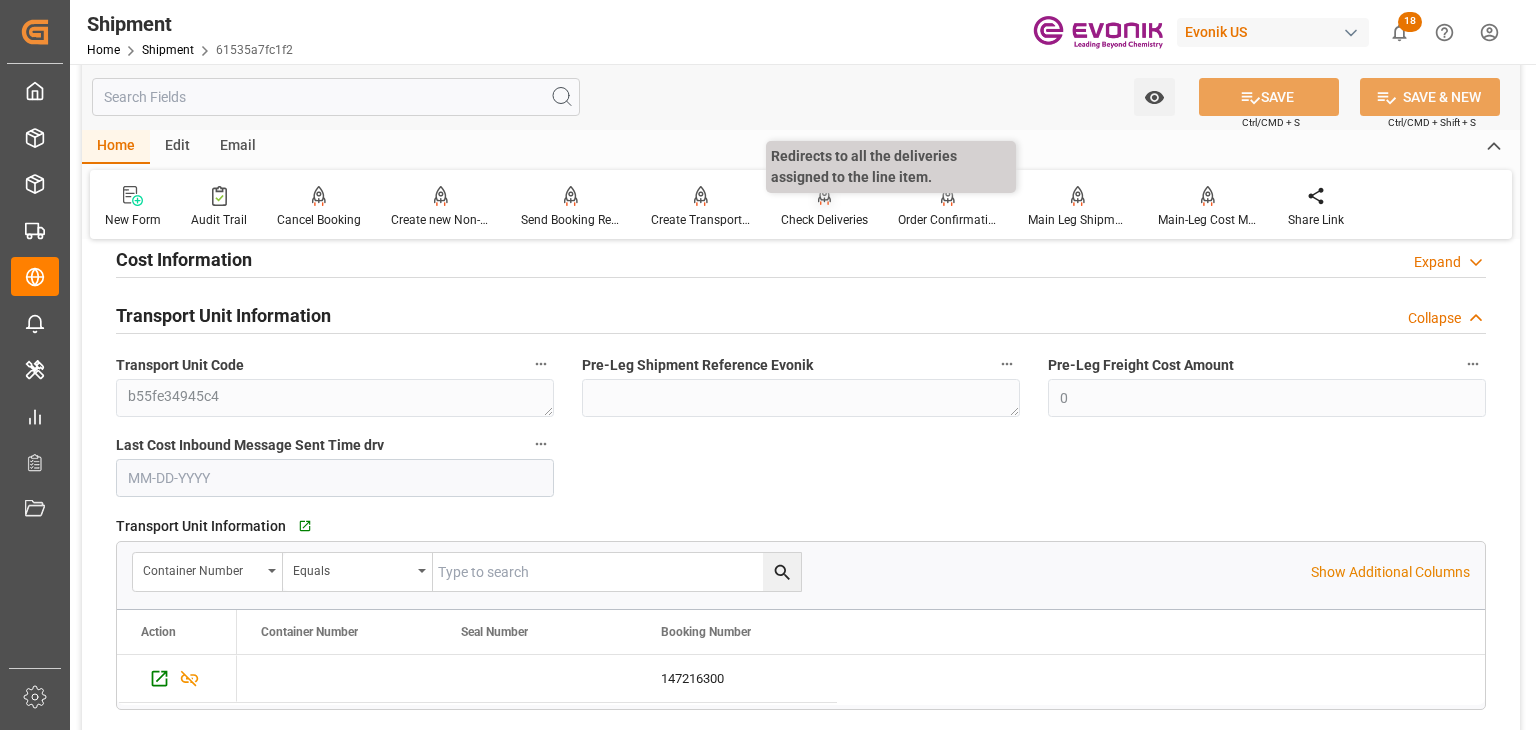 click on "Check Deliveries" at bounding box center (824, 207) 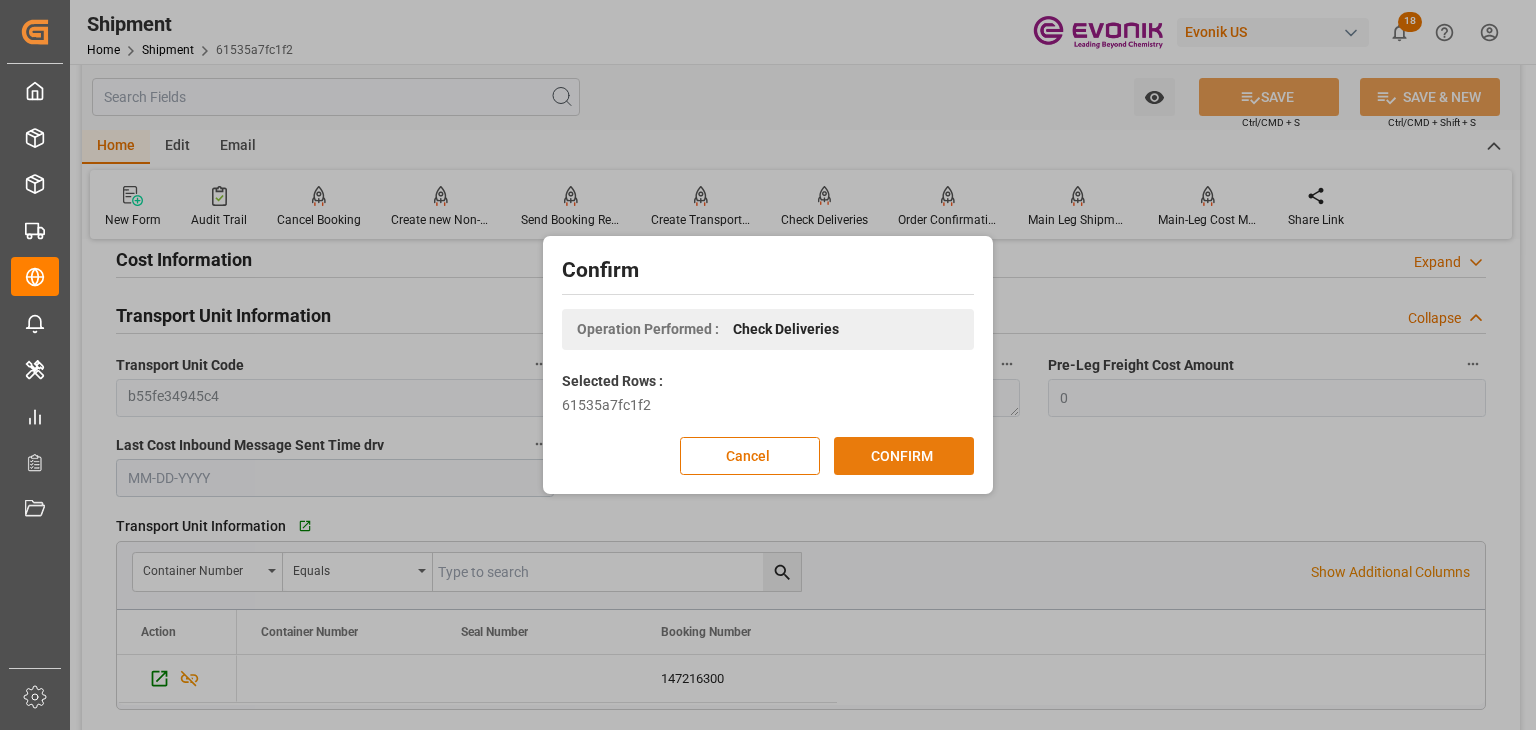 click on "CONFIRM" at bounding box center (904, 456) 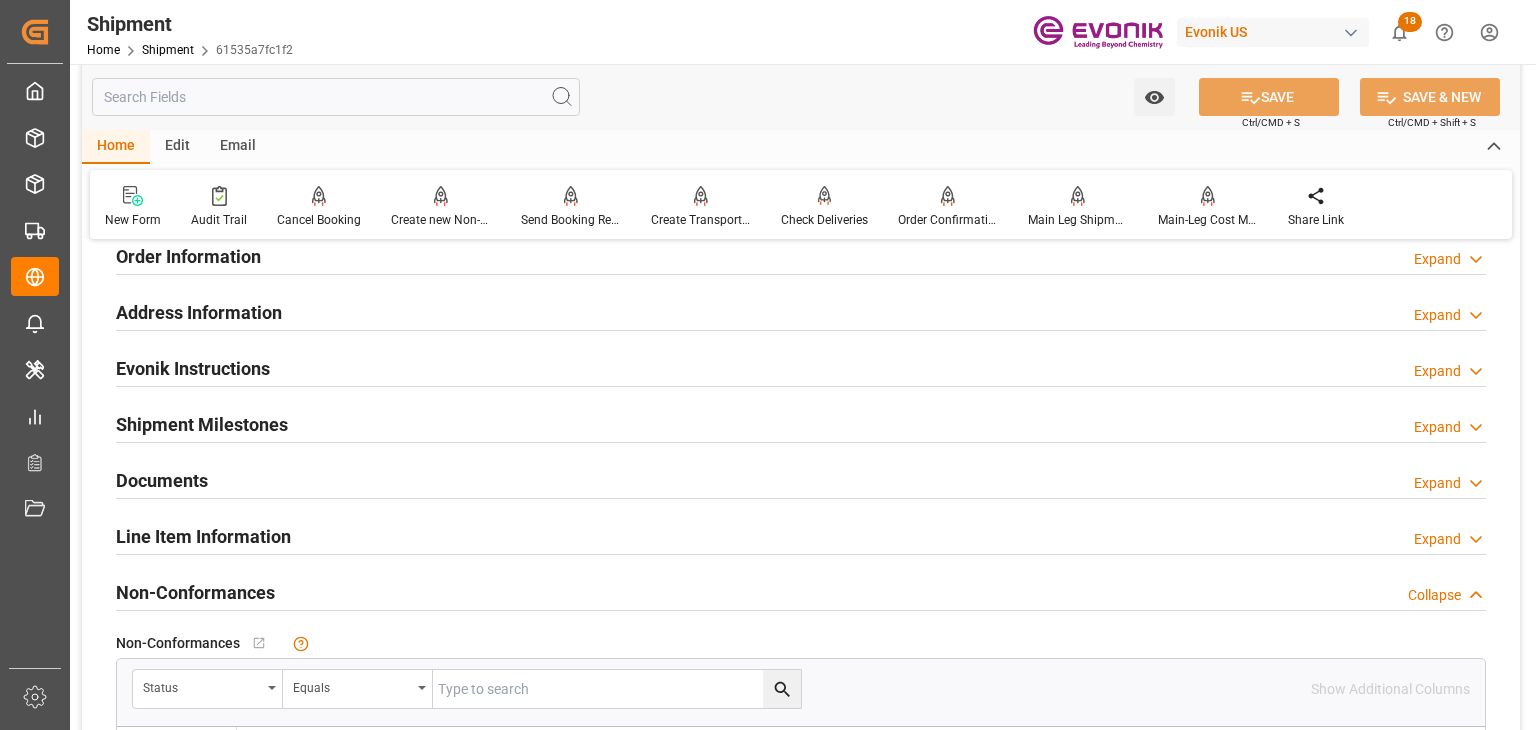 scroll, scrollTop: 1500, scrollLeft: 0, axis: vertical 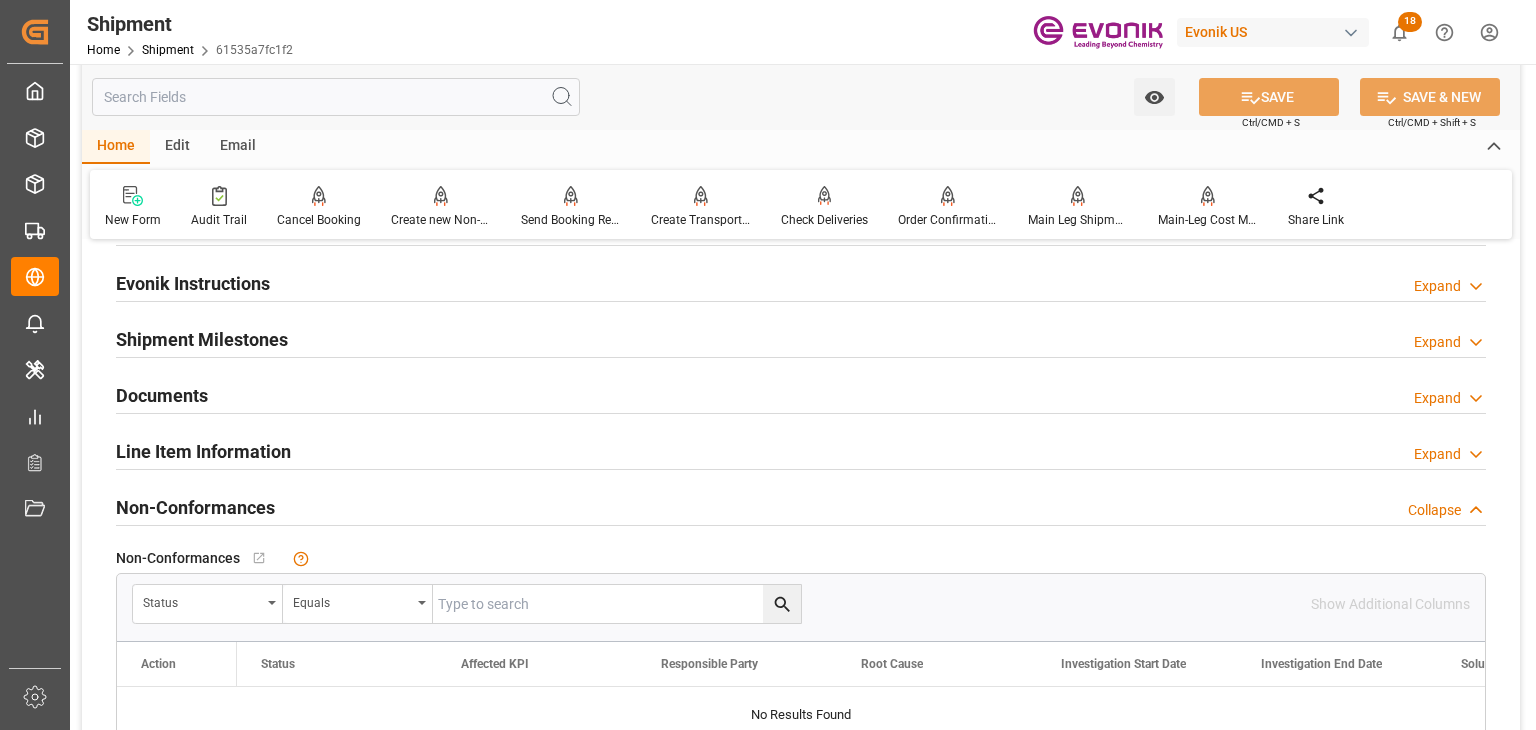 click on "Documents Expand" at bounding box center (801, 396) 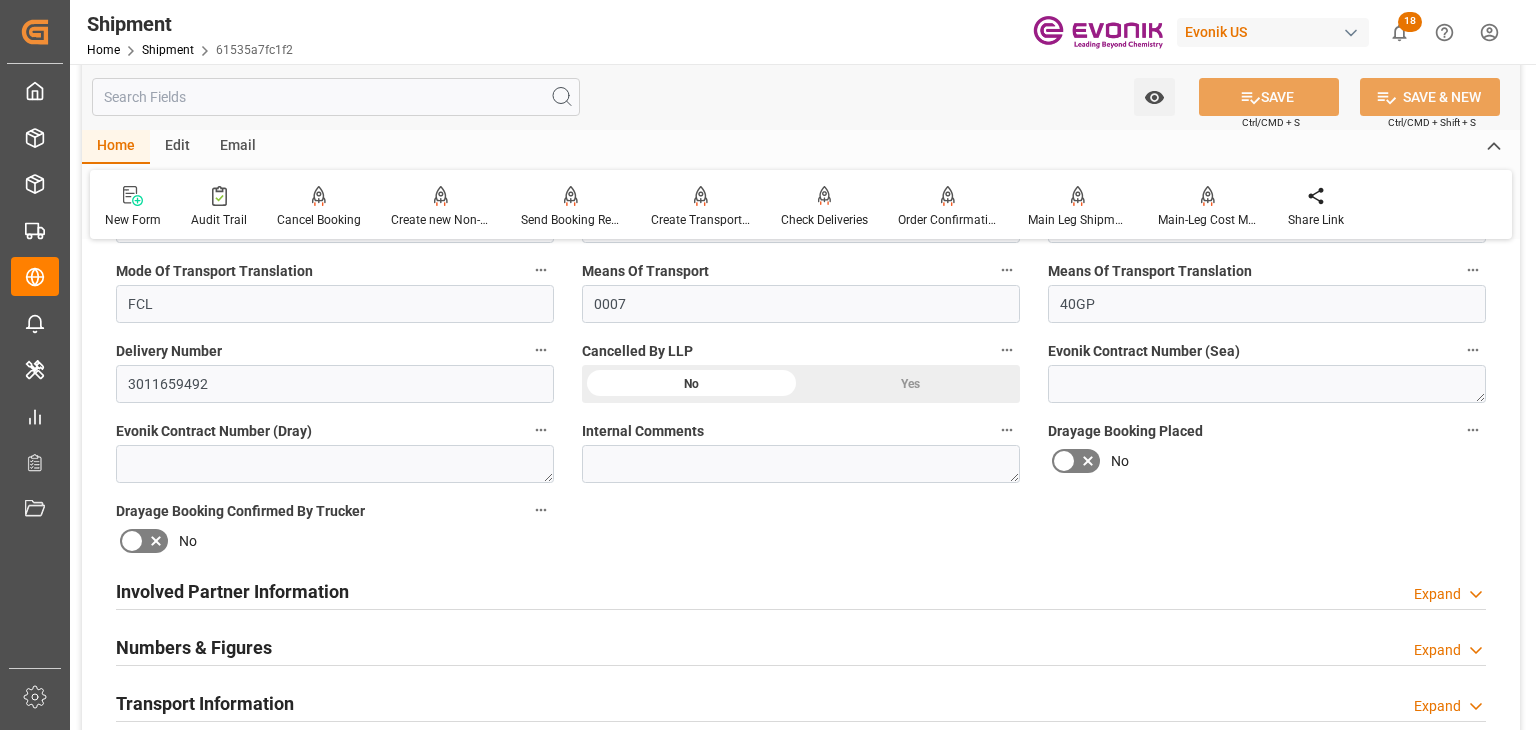 scroll, scrollTop: 1100, scrollLeft: 0, axis: vertical 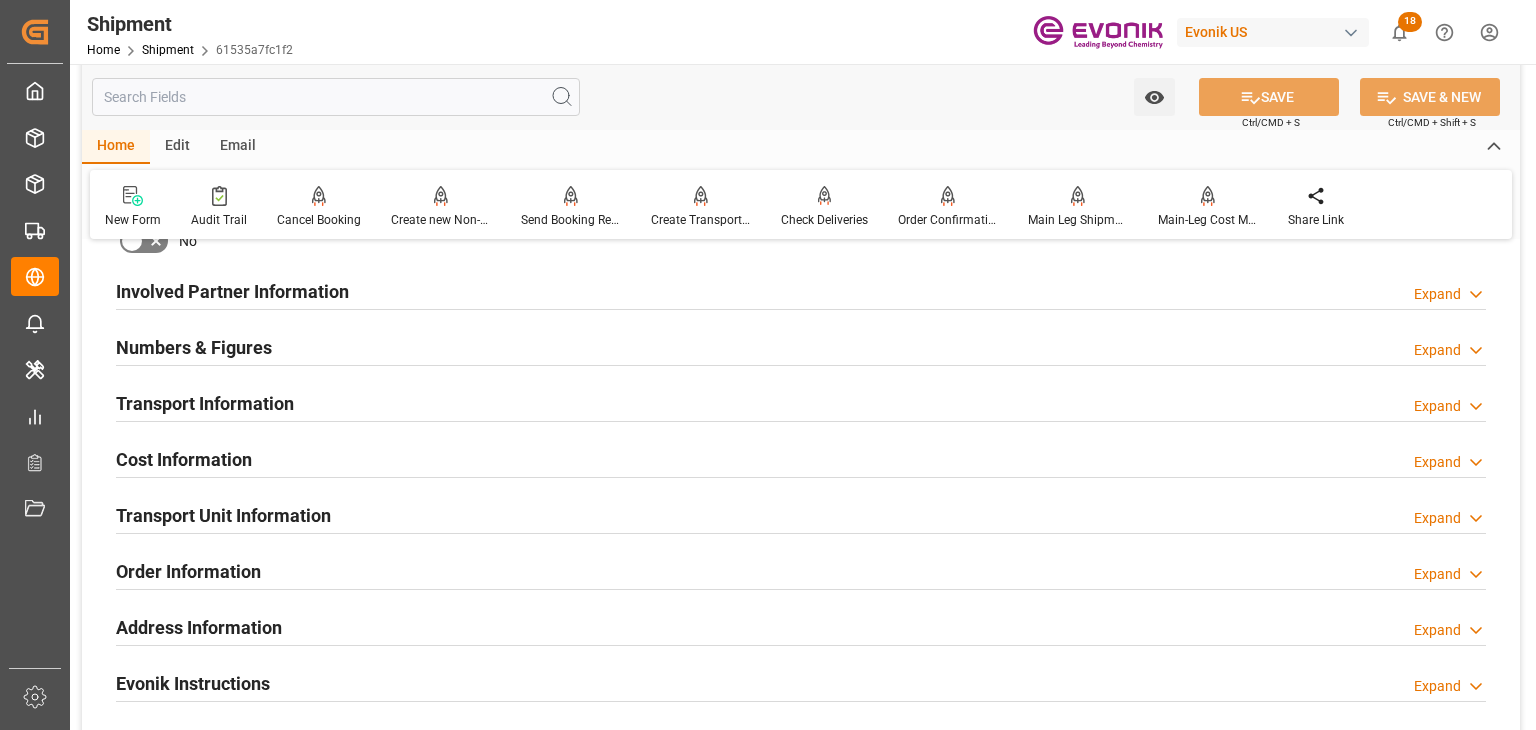 click on "Transport Information" at bounding box center [205, 403] 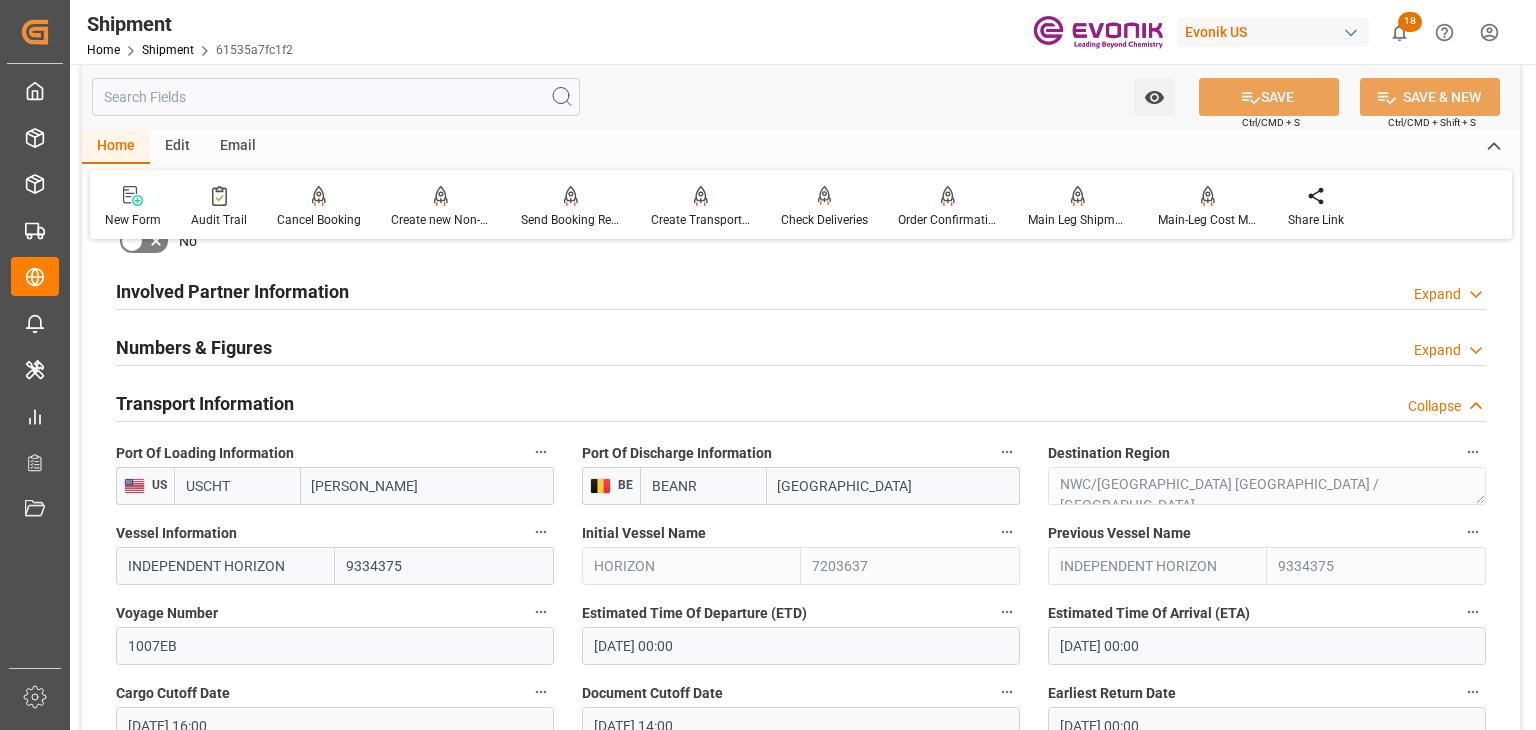 click on "USCHT" at bounding box center [237, 486] 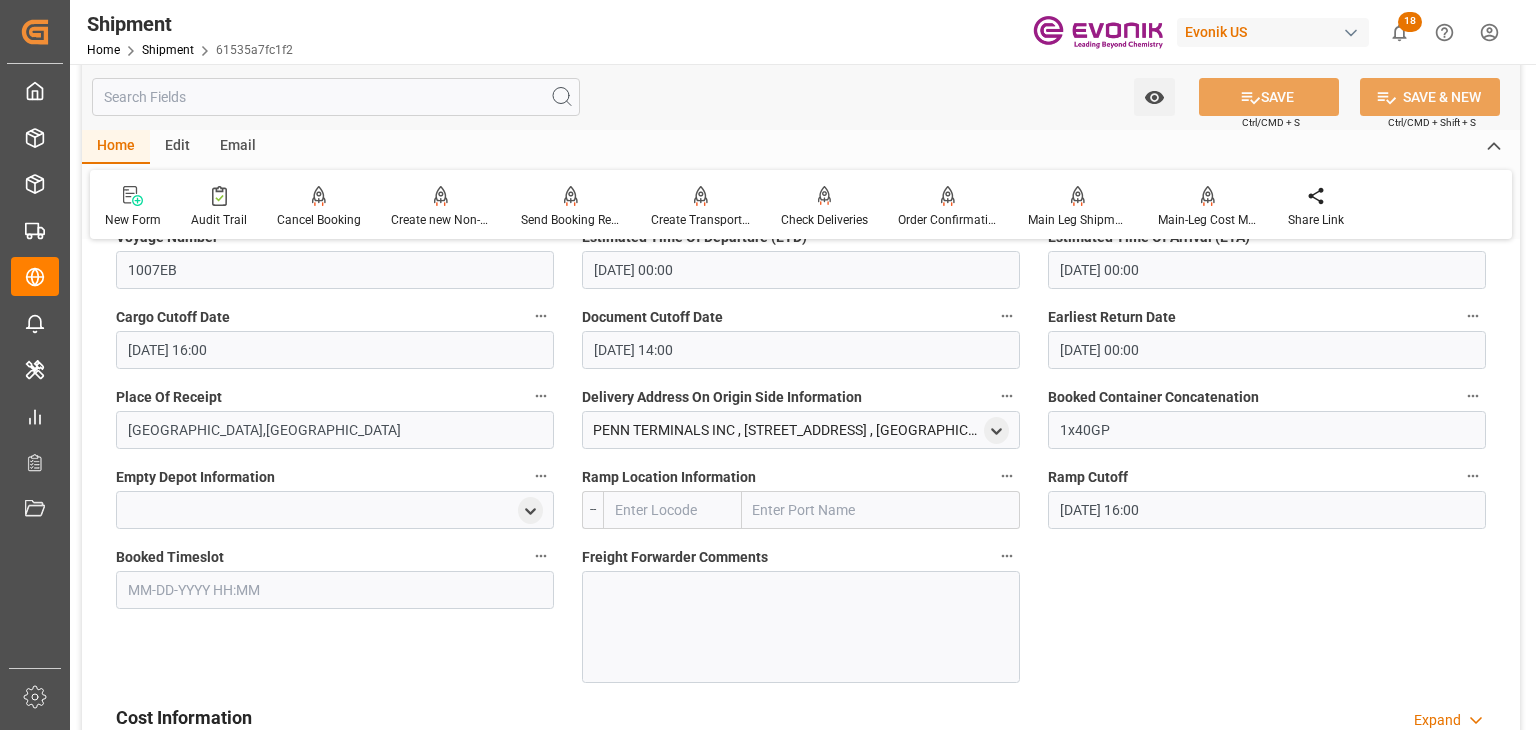 scroll, scrollTop: 1500, scrollLeft: 0, axis: vertical 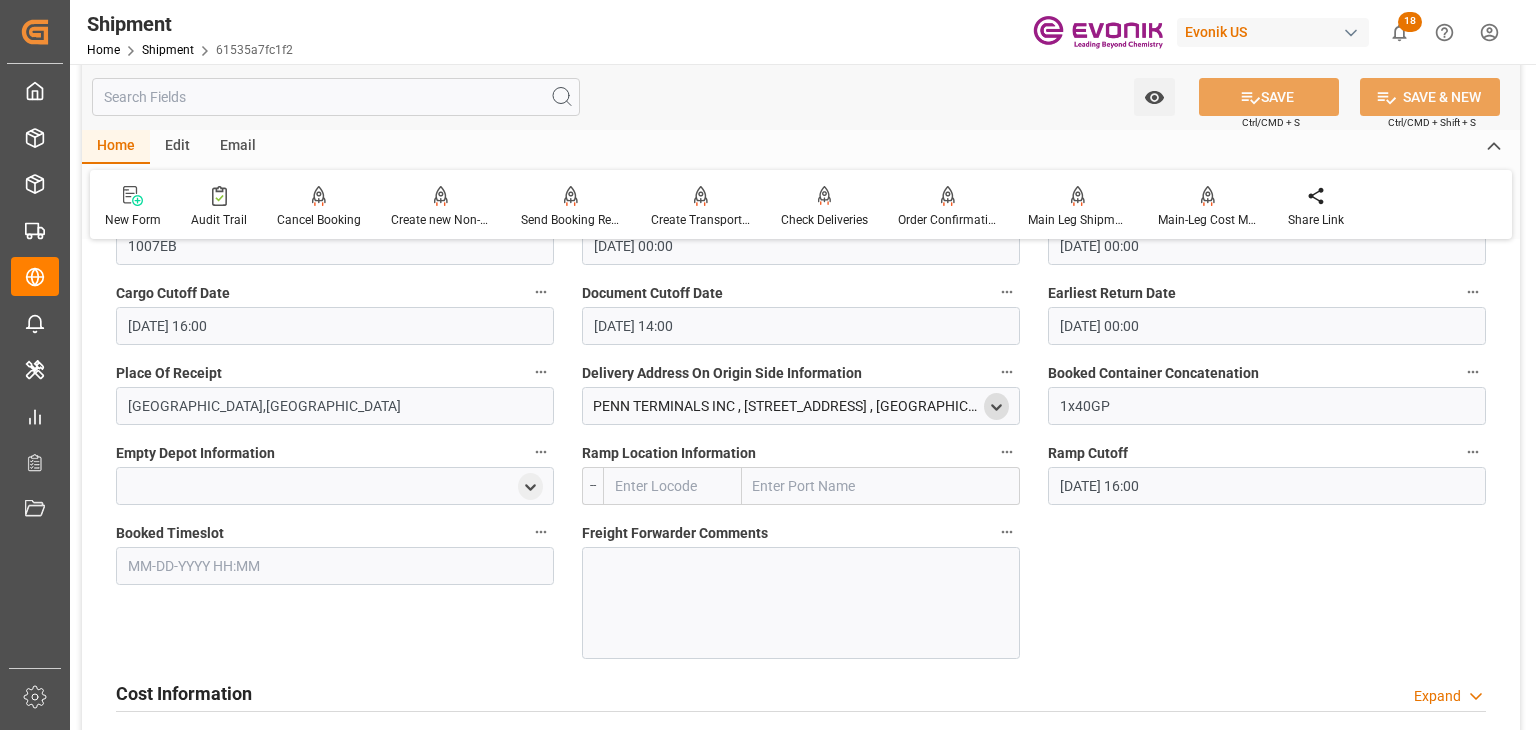 click 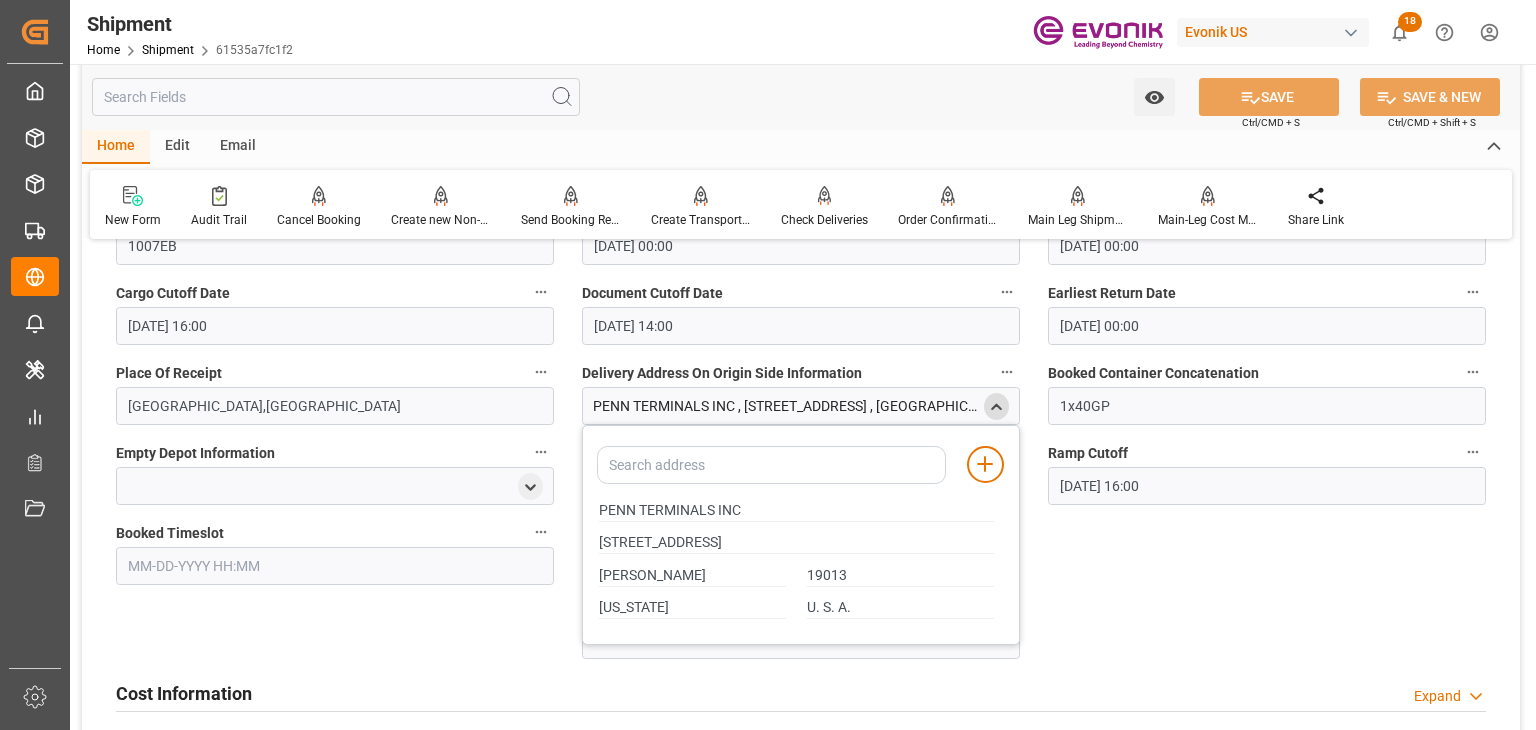 click 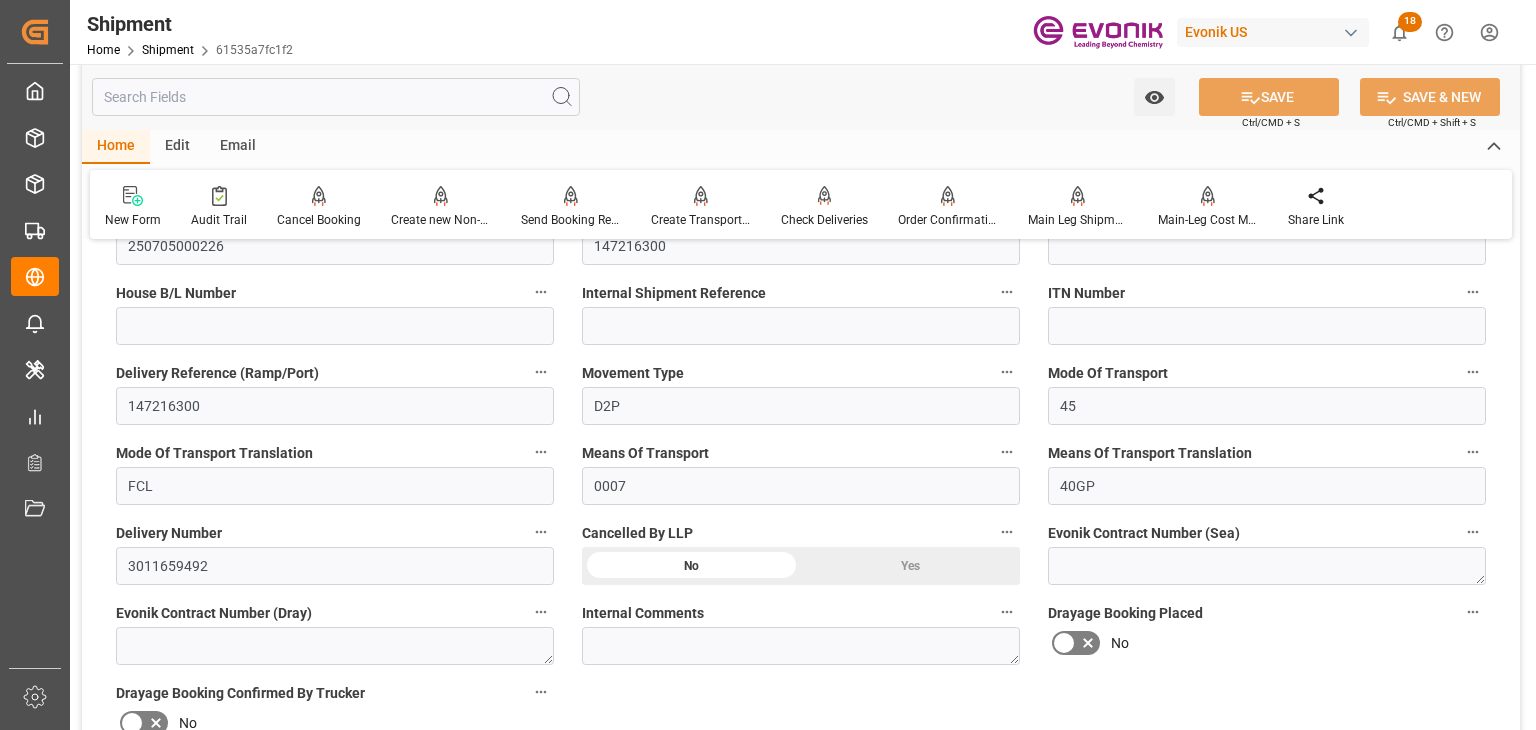 scroll, scrollTop: 1000, scrollLeft: 0, axis: vertical 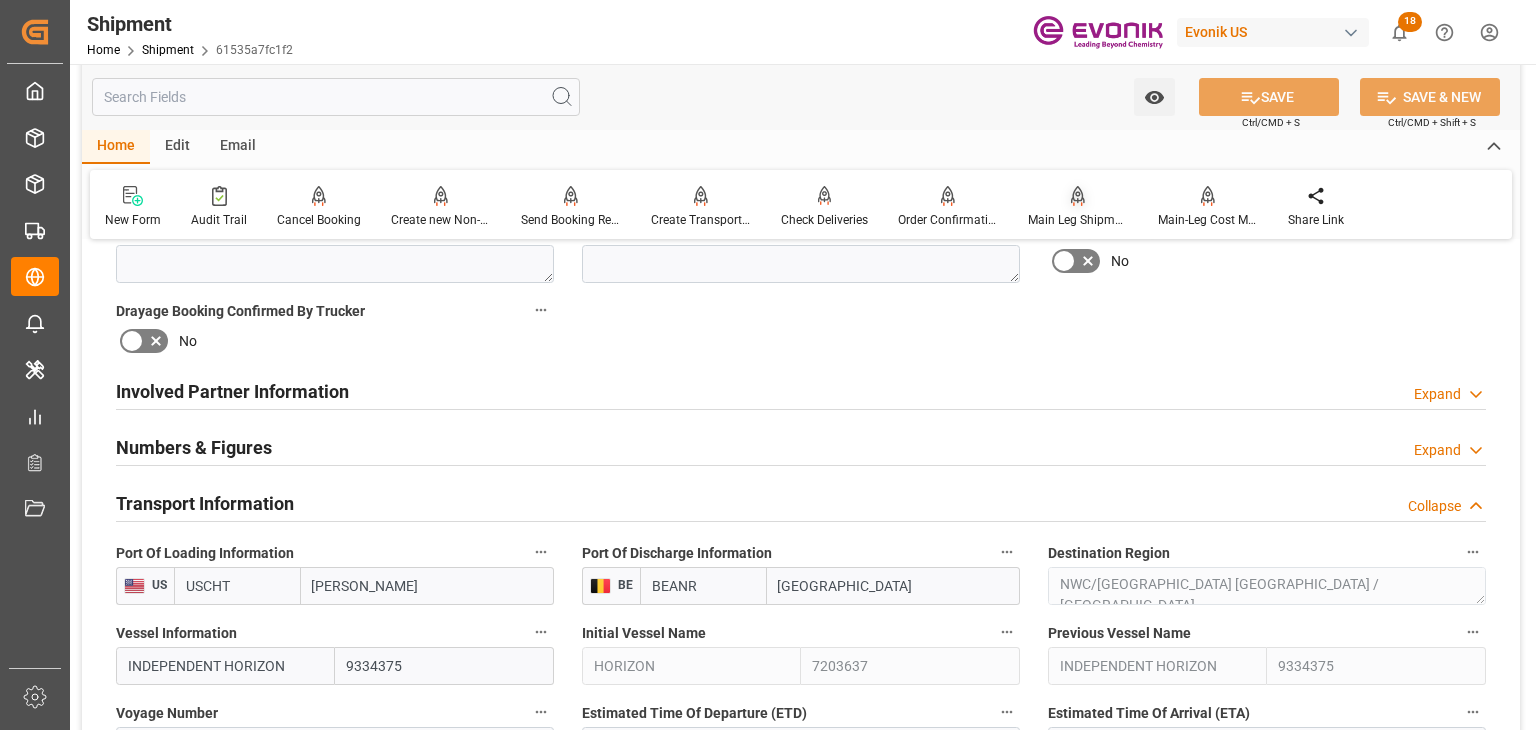 click at bounding box center (1078, 195) 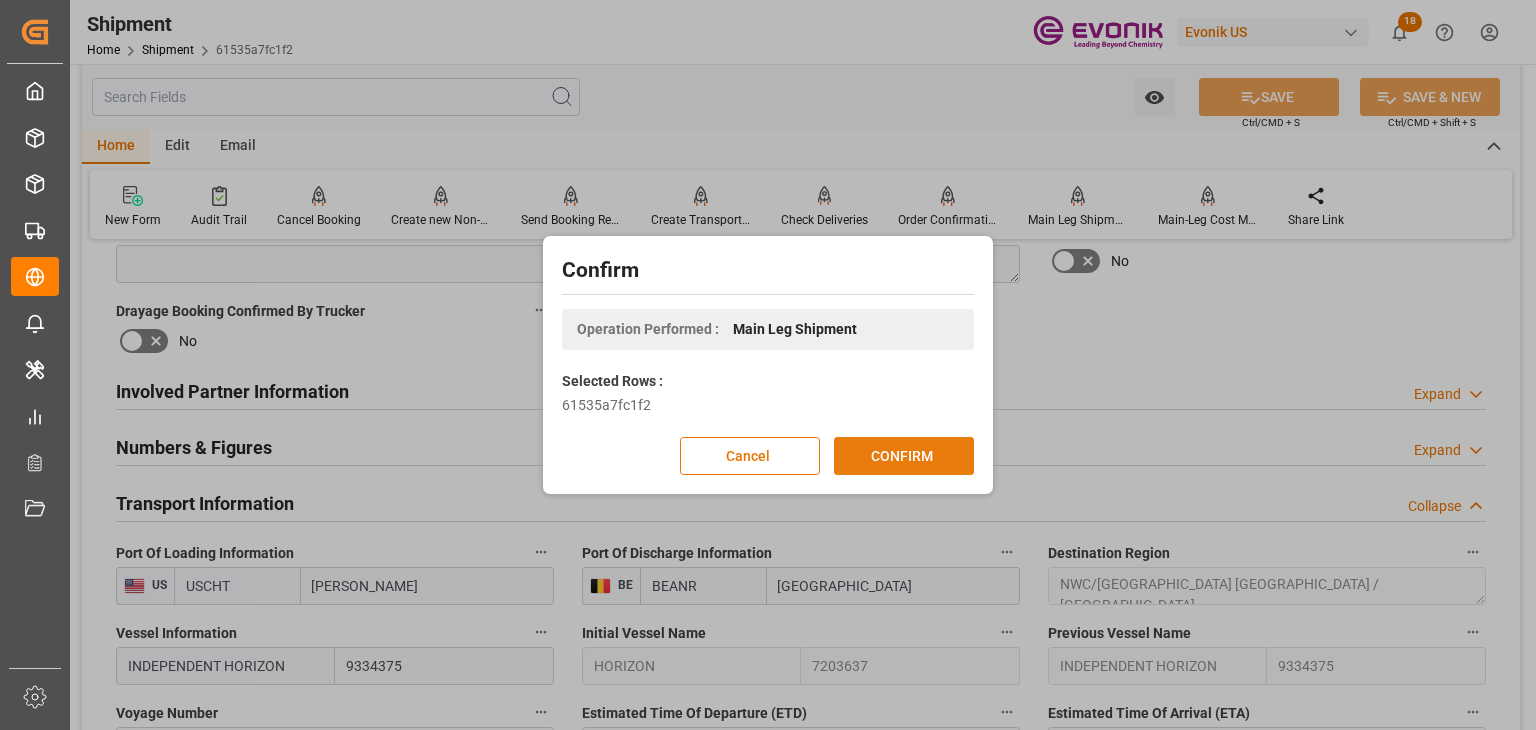 click on "CONFIRM" at bounding box center (904, 456) 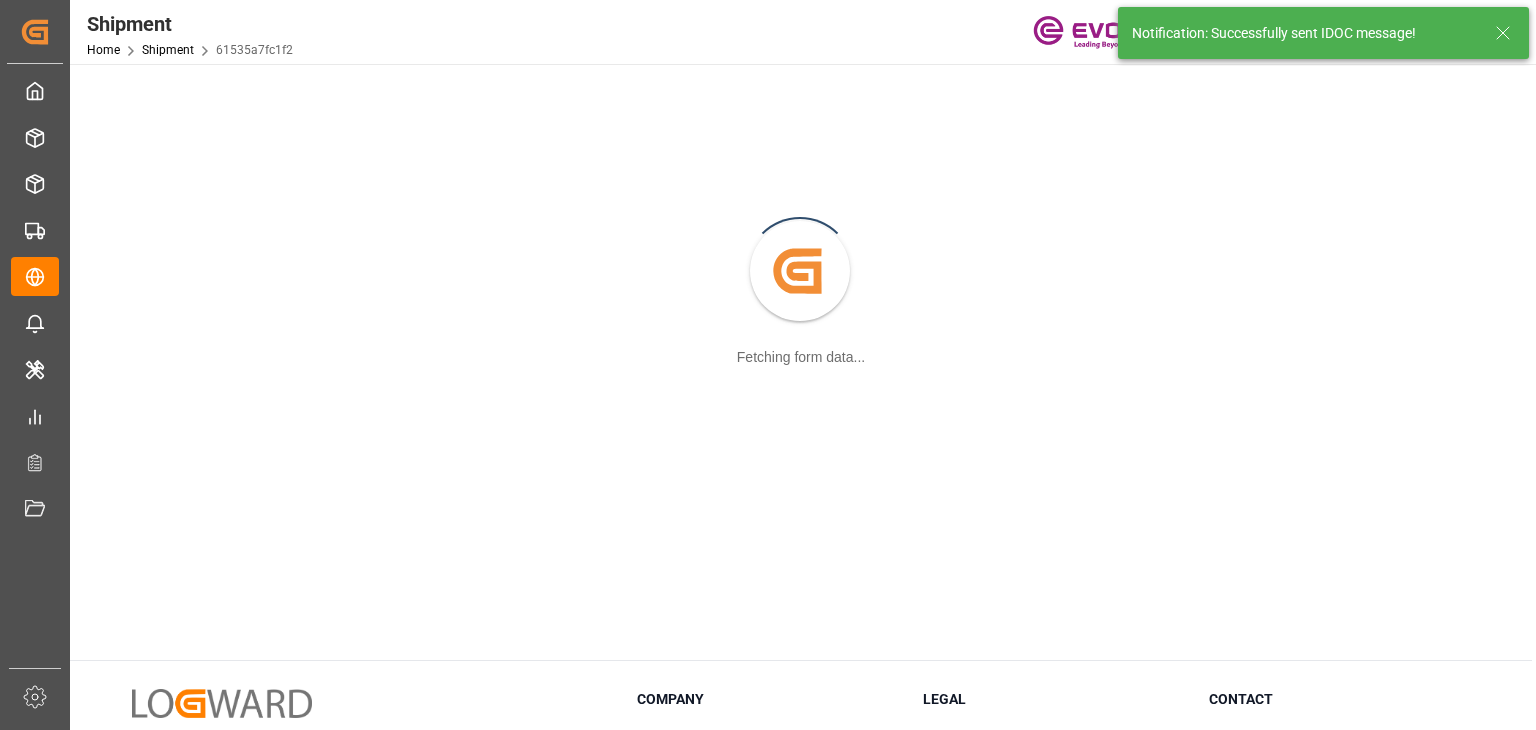 scroll, scrollTop: 0, scrollLeft: 0, axis: both 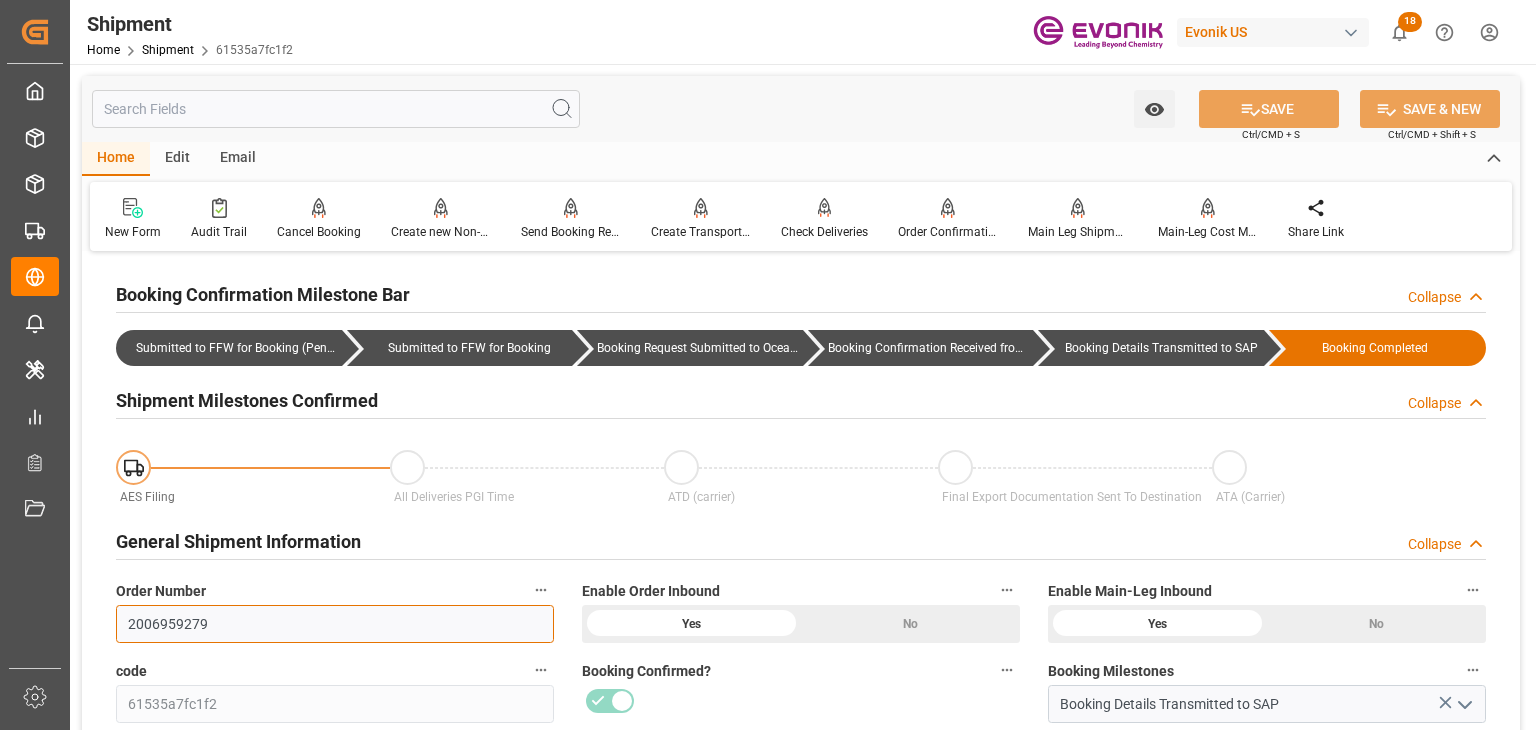 drag, startPoint x: 153, startPoint y: 628, endPoint x: 91, endPoint y: 633, distance: 62.201286 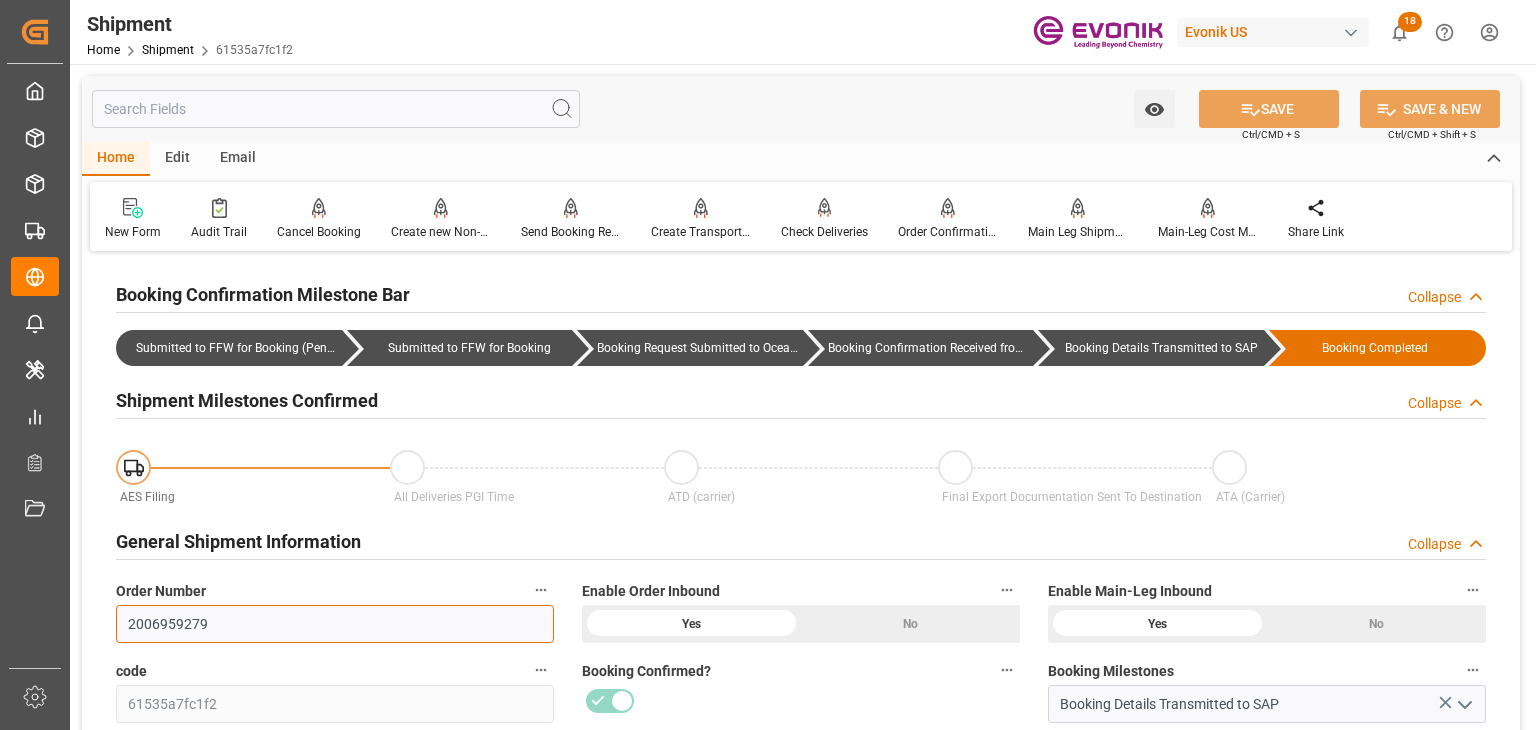 click on "Booking Confirmation Milestone Bar Collapse   Submitted to FFW for Booking (Pending) Submitted to FFW for Booking Booking Request Submitted to Ocean Carrier Booking Confirmation Received from Ocean Carrier Booking Details Transmitted to SAP Booking Completed   Shipment Milestones Confirmed Collapse   AES Filing All Deliveries PGI Time ATD (carrier) Final Export Documentation Sent To Destination ATA (Carrier)   General Shipment Information Collapse Order Number     2006959279 Enable Order Inbound     Yes No Enable Main-Leg Inbound     Yes No code     61535a7fc1f2  Booking Confirmed?     Booking Milestones     Booking Details Transmitted to SAP Booking Status     Active Consol Shipment     No Evonik Main-Leg Reference     Freight Forwarder Reference     250705000226 Booking Number     147216300 B/L Number     House B/L Number     Internal Shipment Reference     ITN Number     Delivery Reference (Ramp/Port)     147216300 Movement Type     D2P Mode Of Transport     45 Mode Of Transport Translation     FCL" at bounding box center [801, 1291] 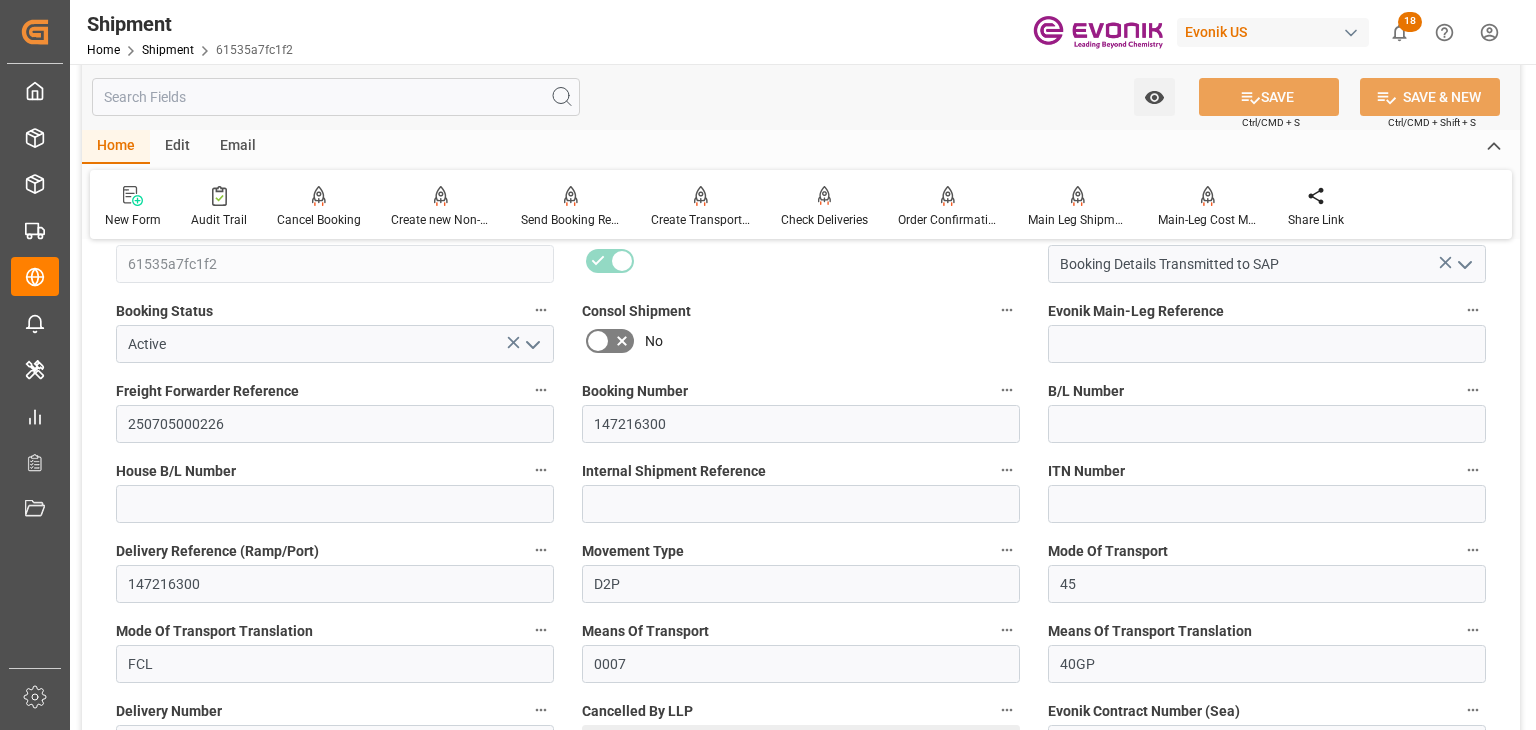 scroll, scrollTop: 600, scrollLeft: 0, axis: vertical 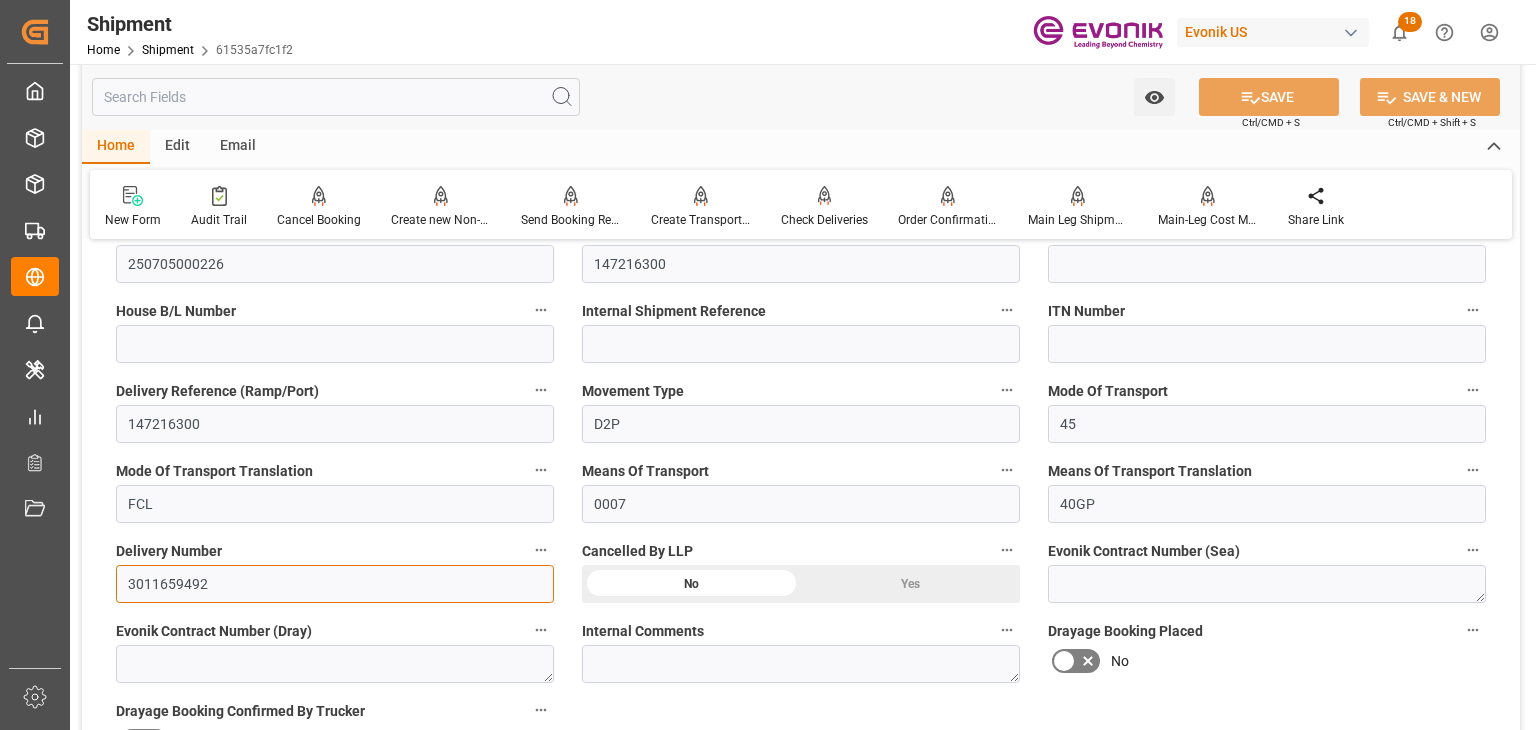 click on "3011659492" at bounding box center (335, 584) 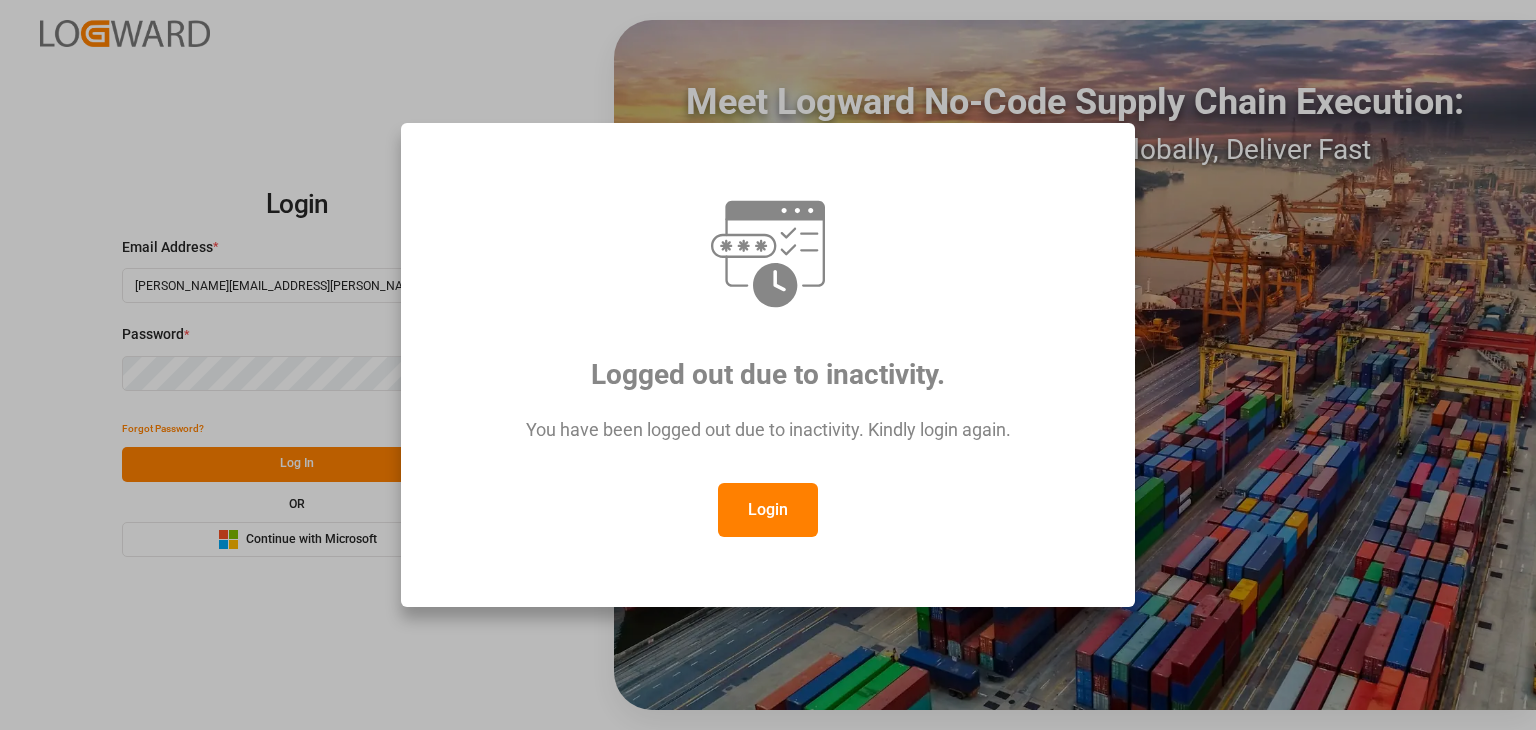 scroll, scrollTop: 0, scrollLeft: 0, axis: both 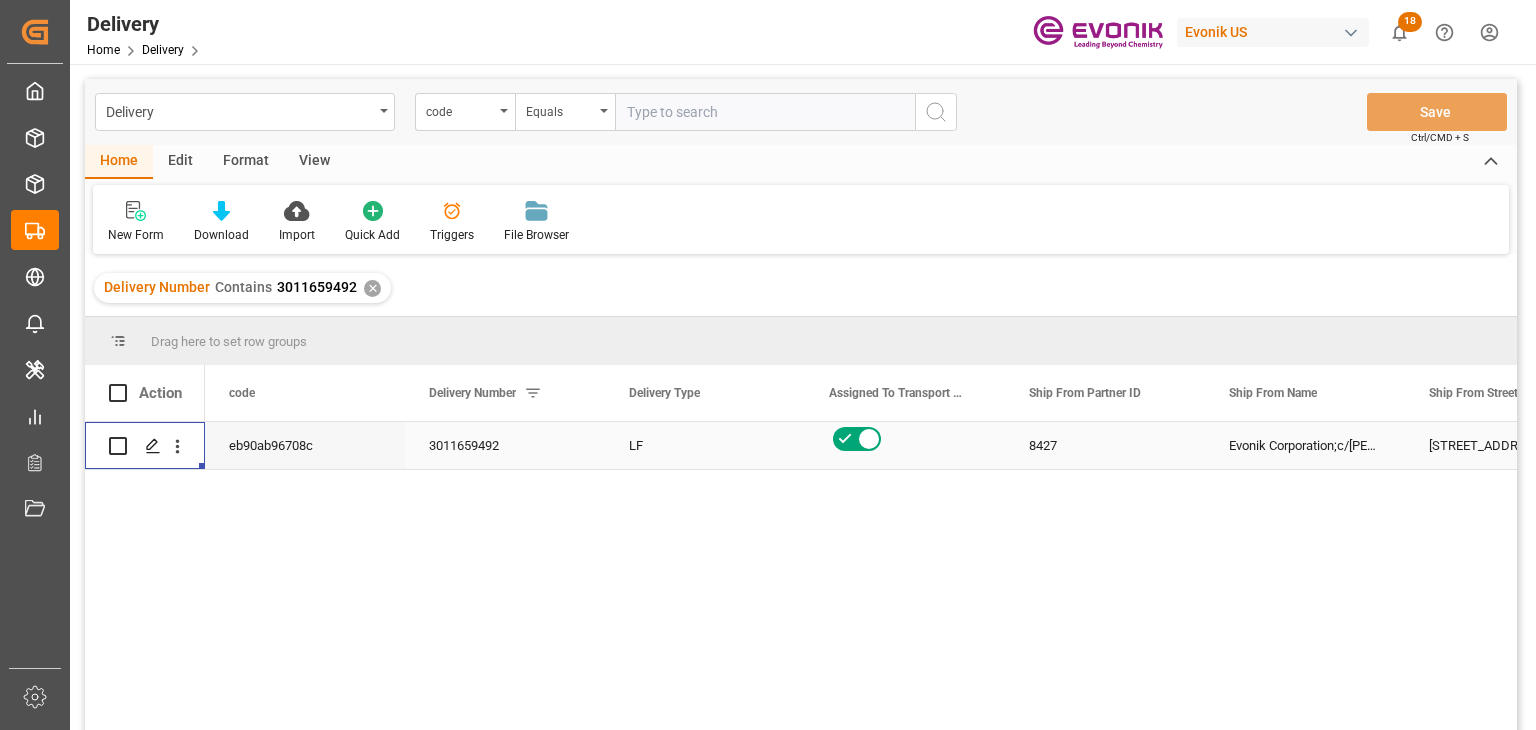 click 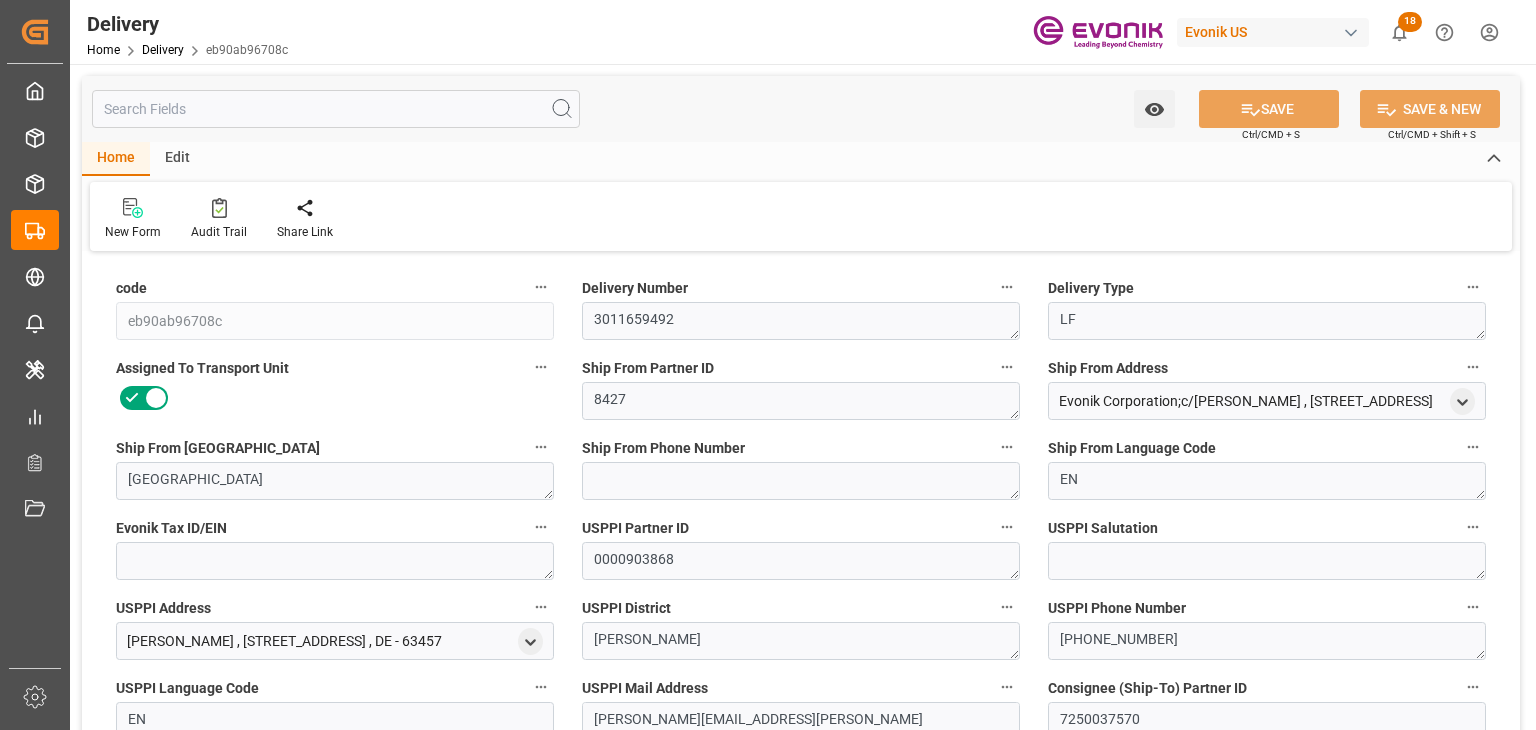 type on "[DATE]" 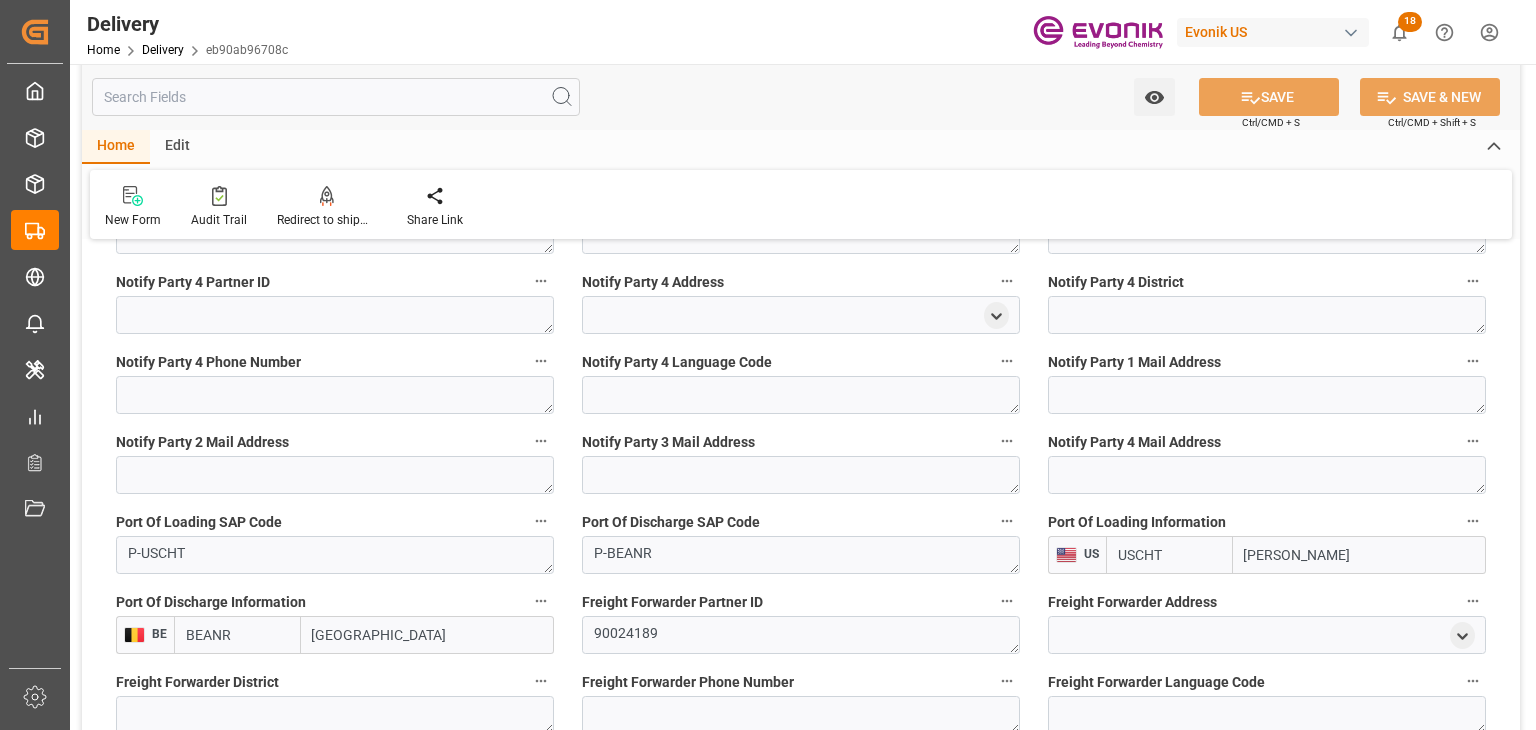 scroll, scrollTop: 2300, scrollLeft: 0, axis: vertical 